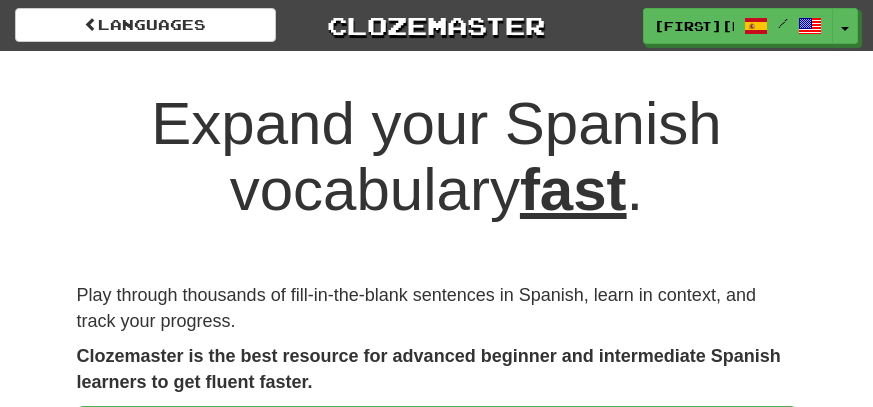 scroll, scrollTop: 0, scrollLeft: 0, axis: both 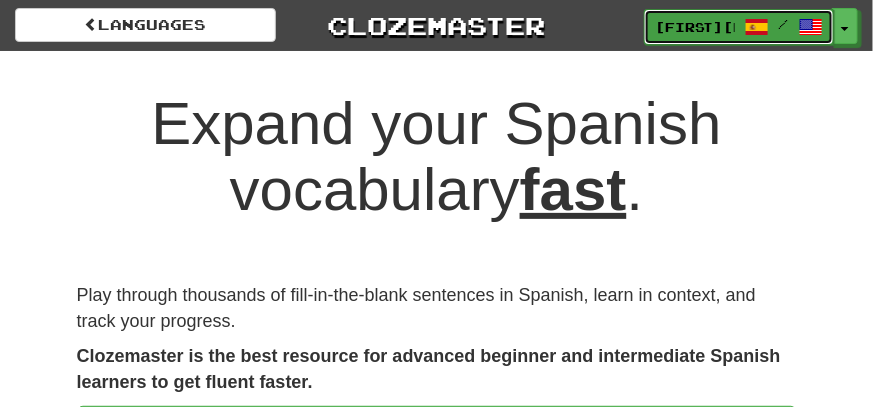 click on "[FIRST][NUMBER]
/" at bounding box center [739, 27] 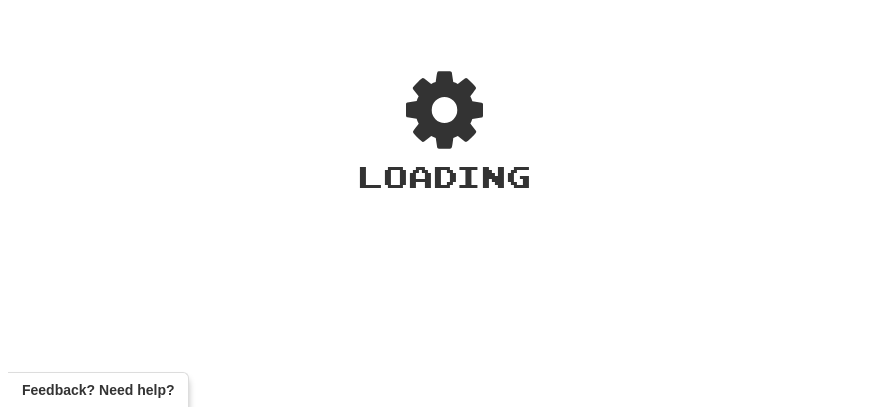 scroll, scrollTop: 0, scrollLeft: 0, axis: both 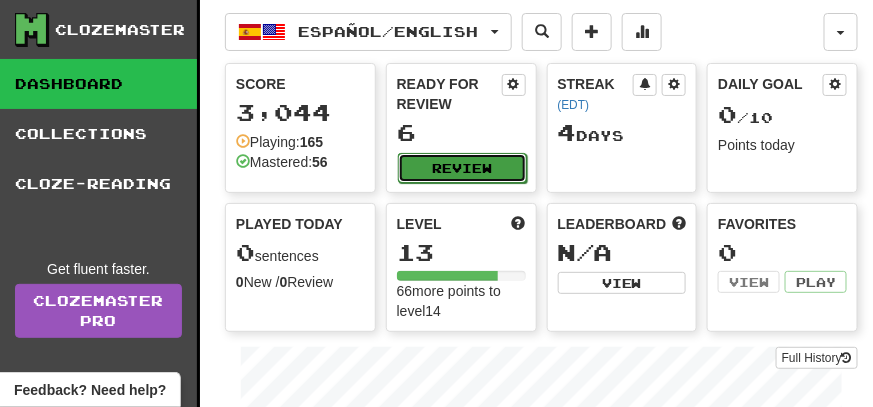 click on "Review" at bounding box center (462, 168) 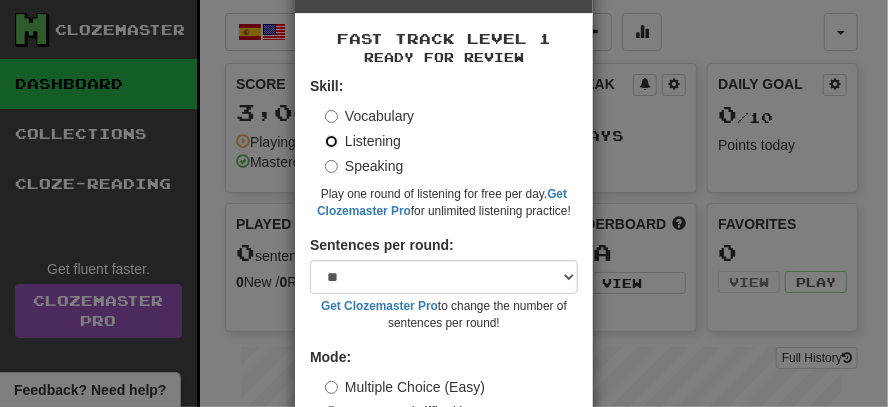 scroll, scrollTop: 199, scrollLeft: 0, axis: vertical 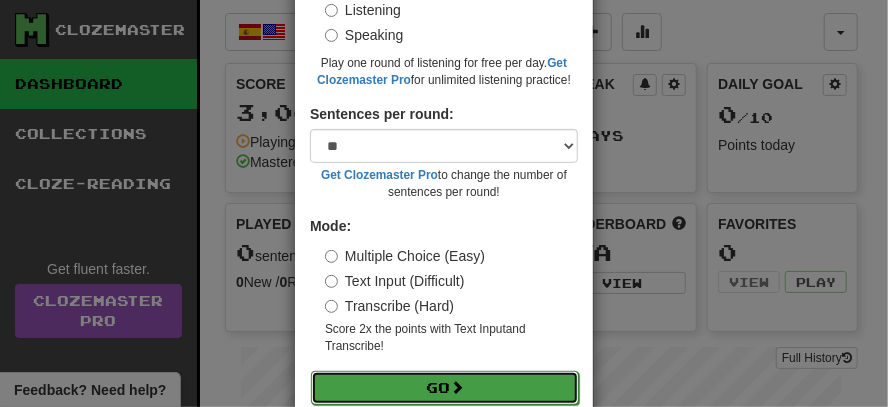 click on "Go" at bounding box center [445, 388] 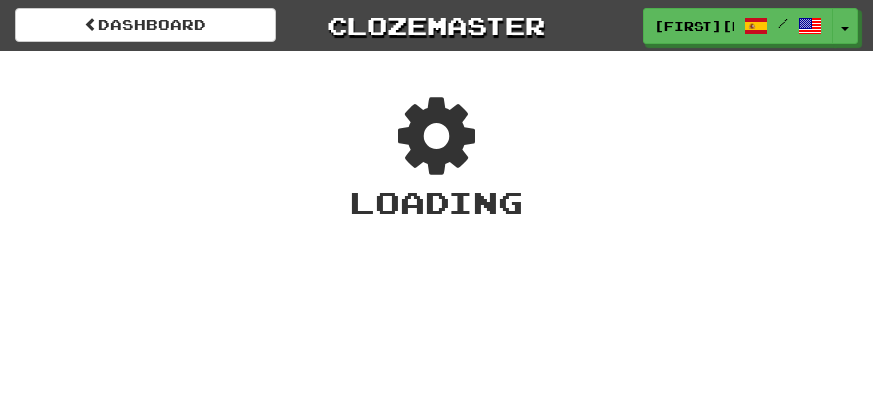 scroll, scrollTop: 0, scrollLeft: 0, axis: both 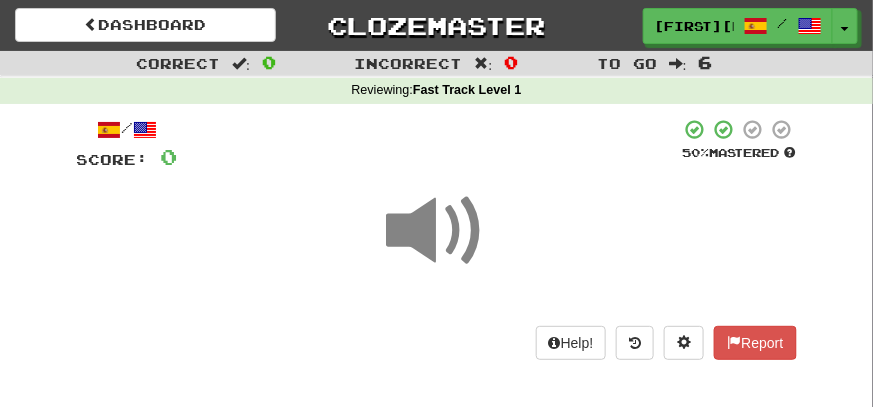 click at bounding box center [437, 231] 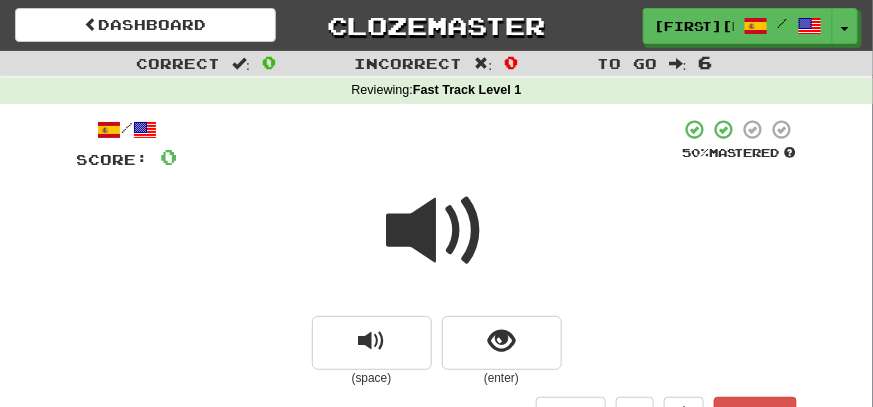 click at bounding box center (437, 231) 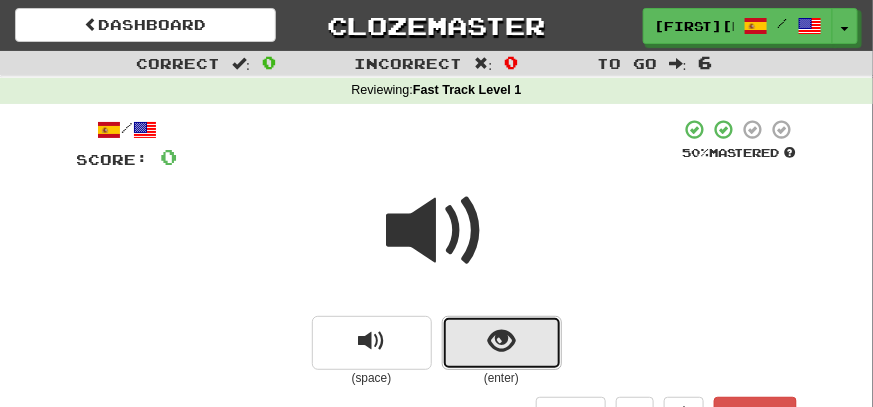 click at bounding box center (501, 341) 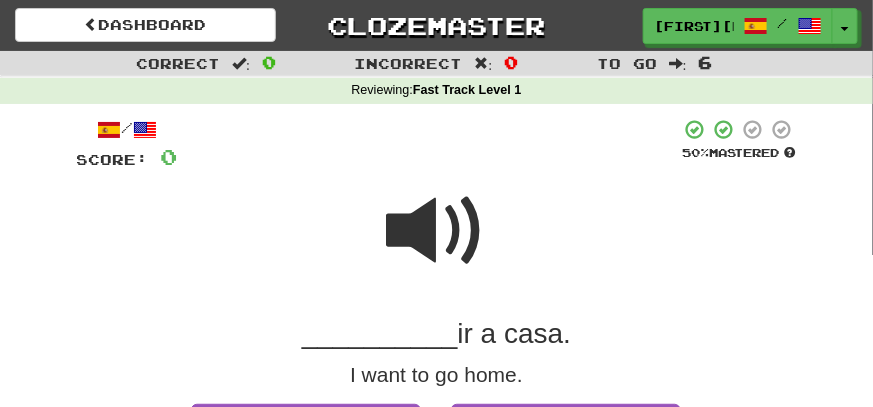 click at bounding box center (437, 231) 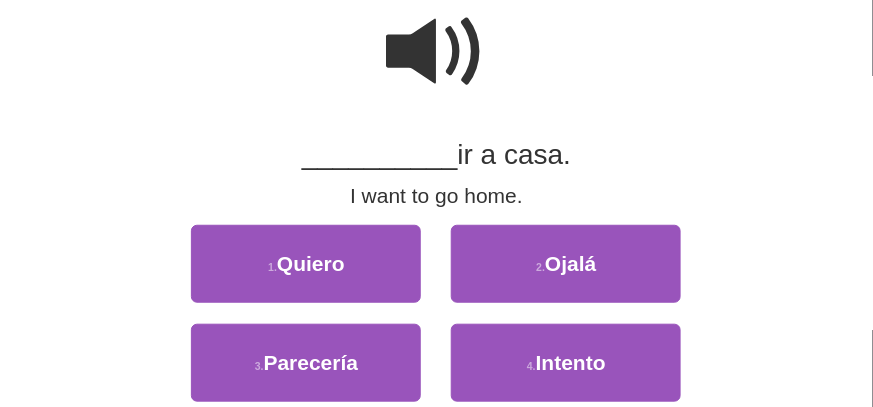 scroll, scrollTop: 199, scrollLeft: 0, axis: vertical 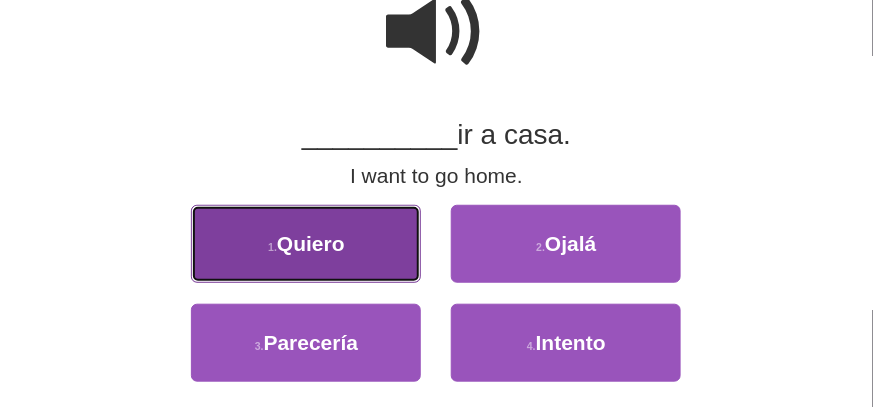 click on "1 .  Quiero" at bounding box center (306, 244) 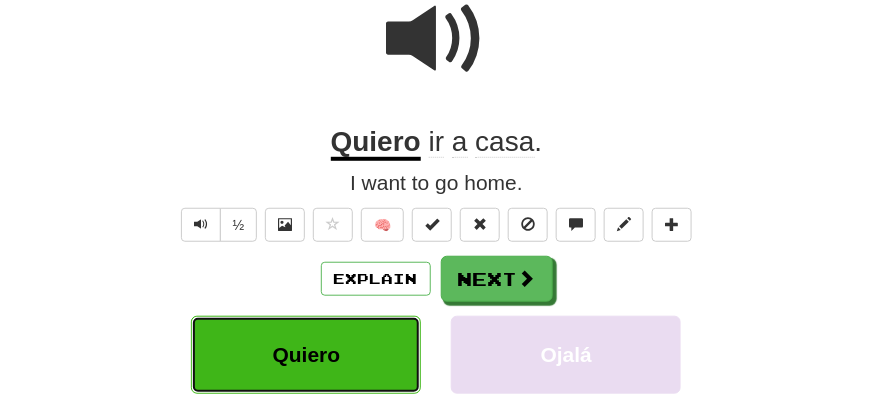 scroll, scrollTop: 206, scrollLeft: 0, axis: vertical 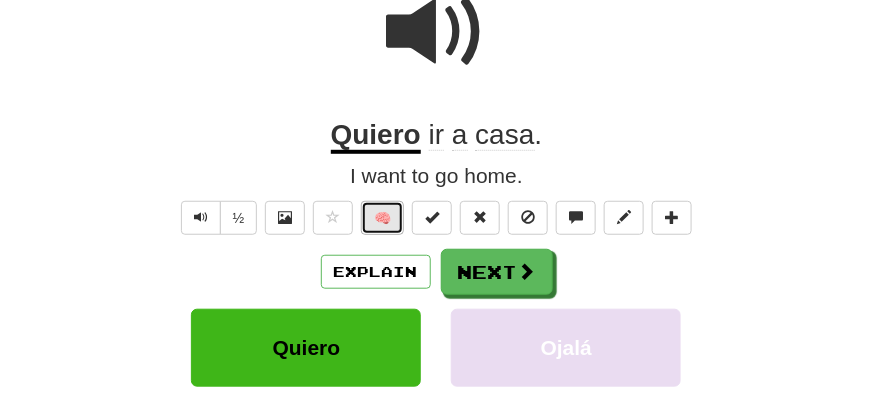 click on "🧠" at bounding box center (382, 218) 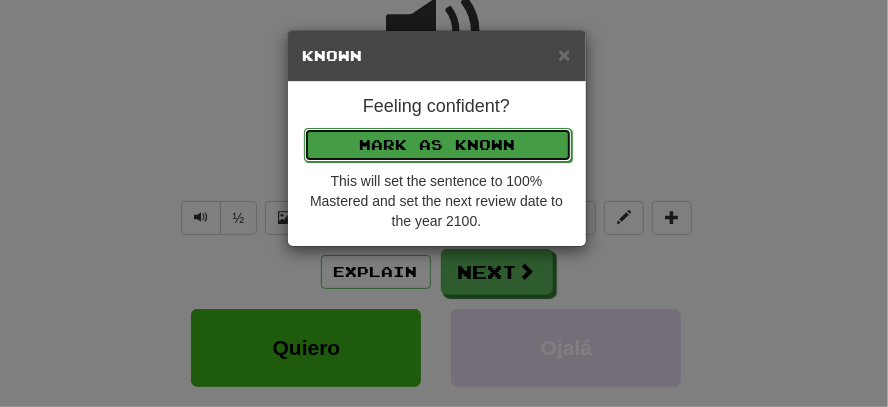 click on "Mark as Known" at bounding box center (438, 145) 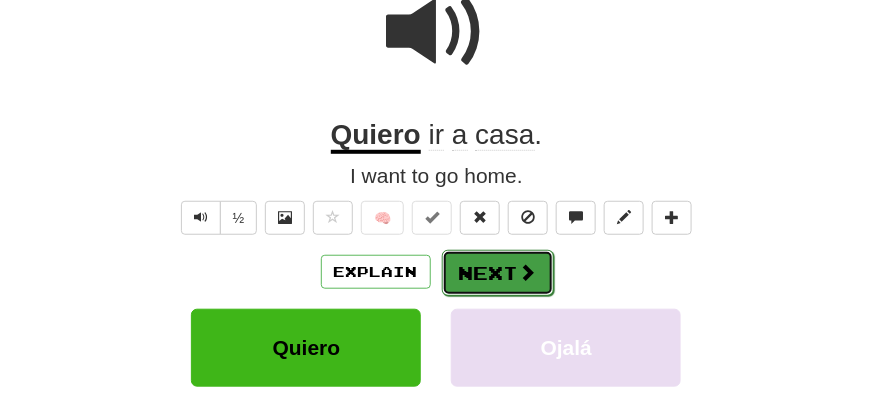 click on "Next" at bounding box center (498, 273) 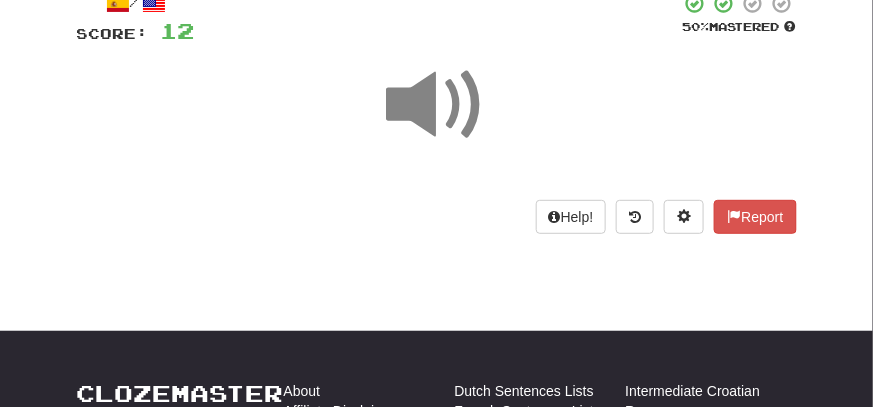 scroll, scrollTop: 106, scrollLeft: 0, axis: vertical 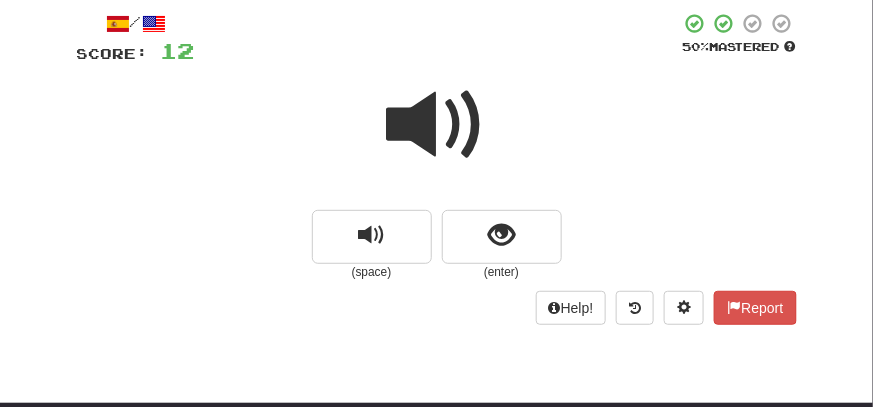 click at bounding box center (437, 125) 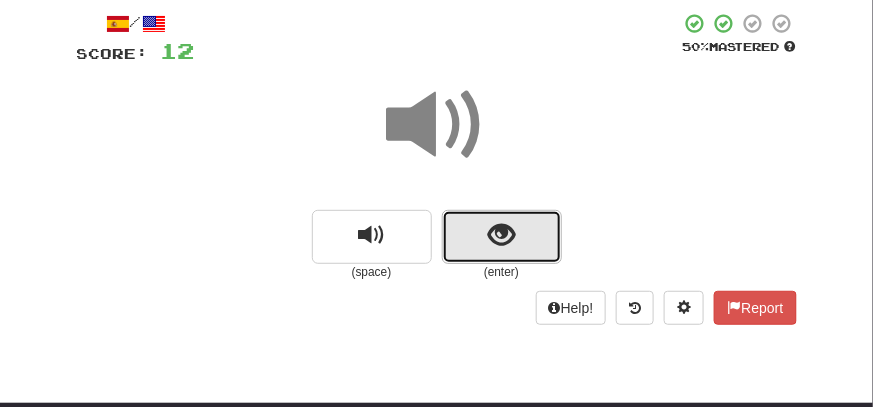 click at bounding box center [501, 235] 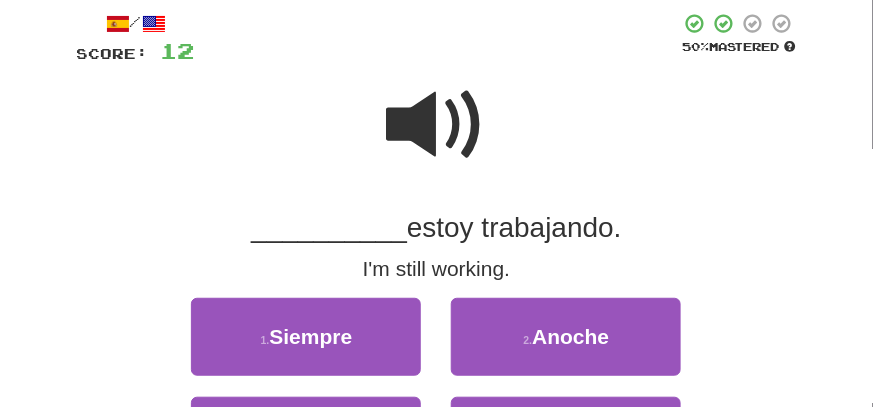 click at bounding box center (437, 125) 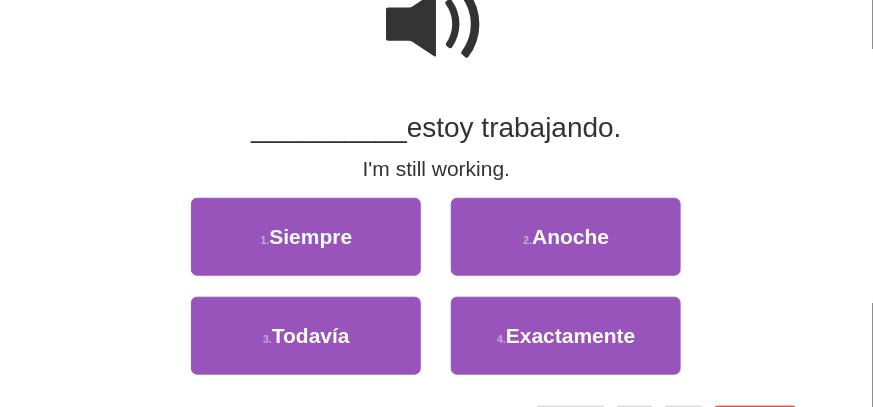 scroll, scrollTop: 306, scrollLeft: 0, axis: vertical 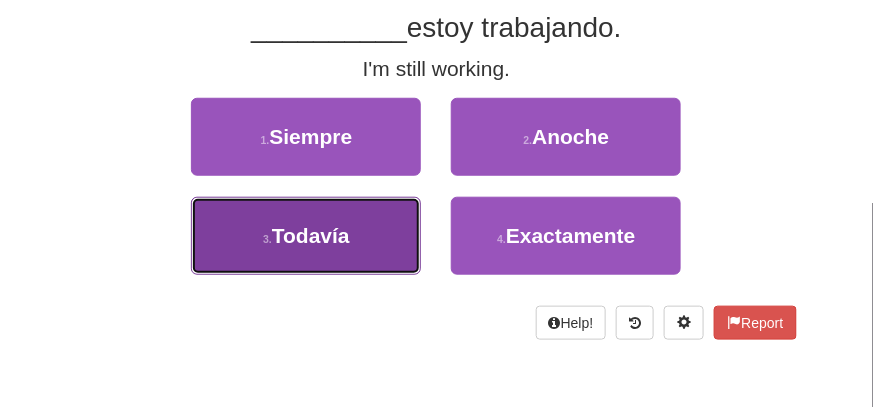 click on "3 .  Todavía" at bounding box center [306, 236] 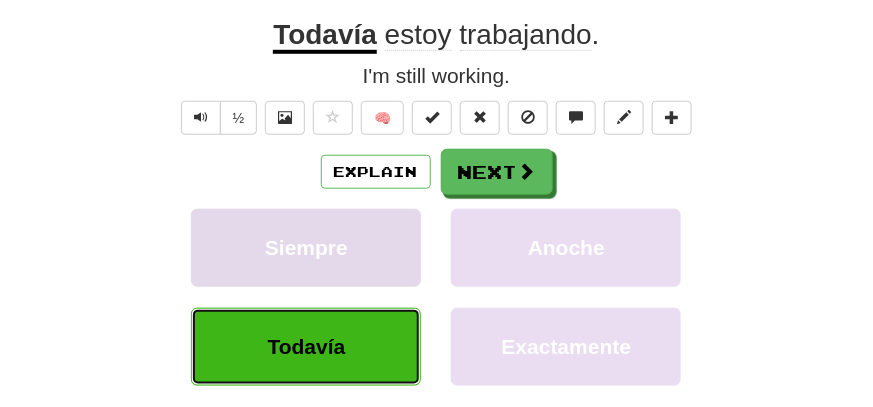 scroll, scrollTop: 313, scrollLeft: 0, axis: vertical 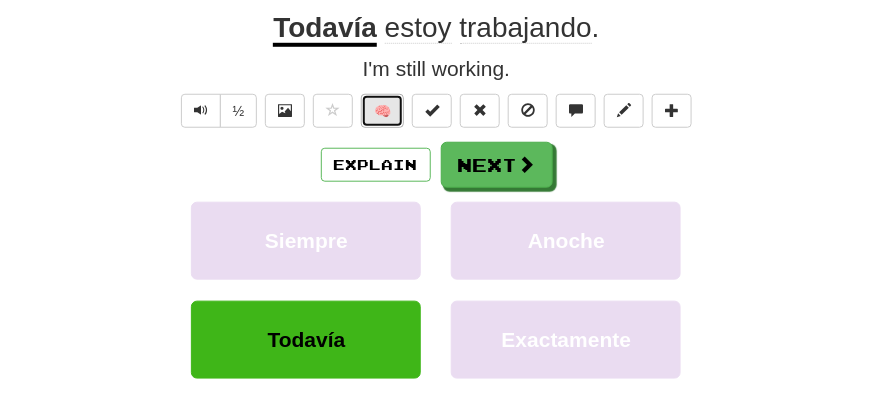 click on "🧠" at bounding box center (382, 111) 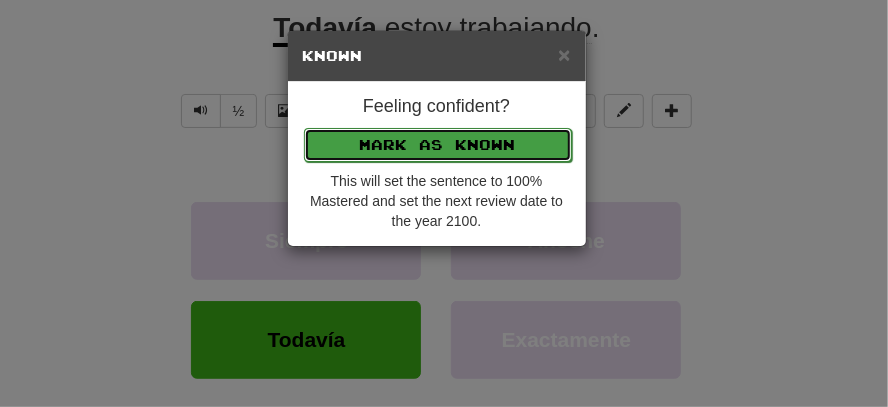 click on "Mark as Known" at bounding box center [438, 145] 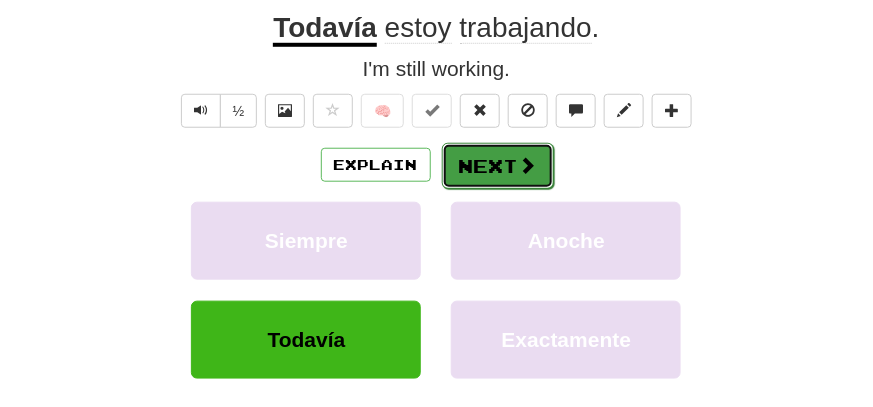 click on "Next" at bounding box center (498, 166) 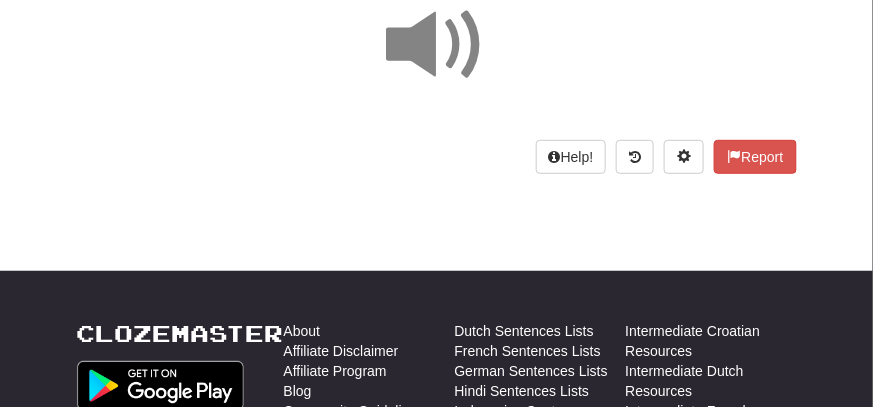 scroll, scrollTop: 112, scrollLeft: 0, axis: vertical 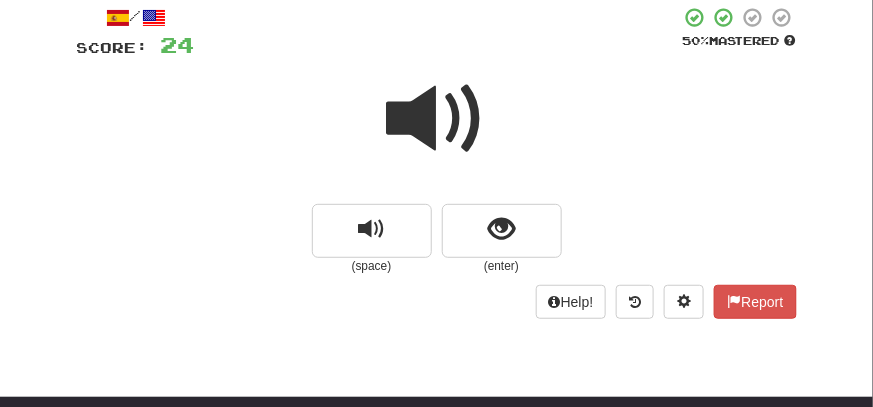 click at bounding box center [437, 119] 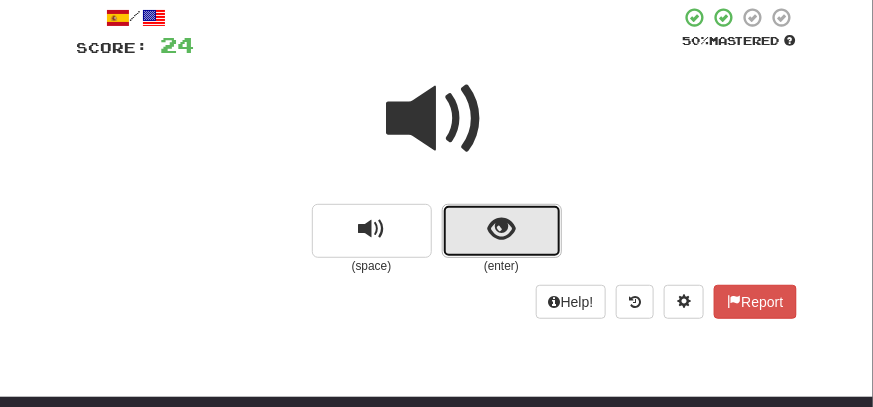 click at bounding box center [501, 229] 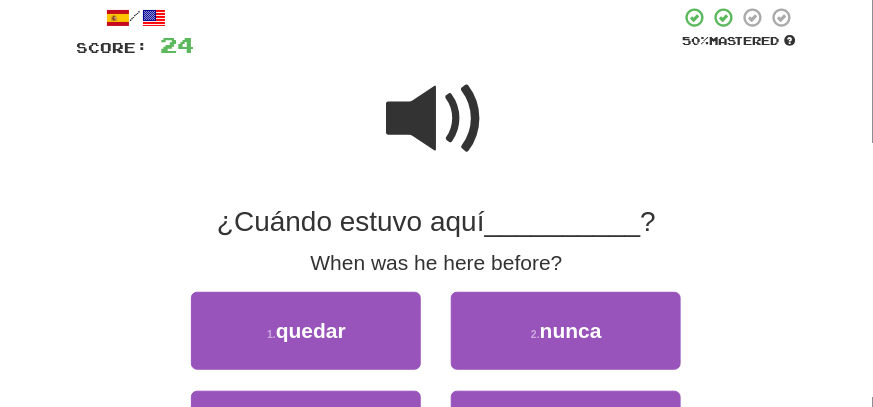 click at bounding box center [437, 119] 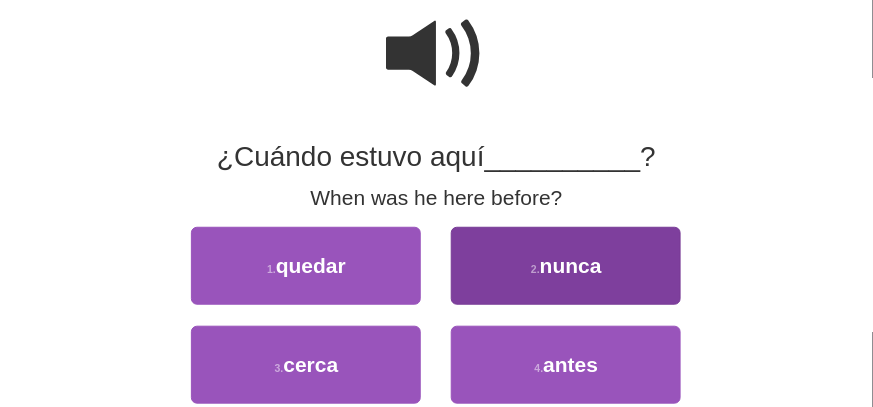 scroll, scrollTop: 313, scrollLeft: 0, axis: vertical 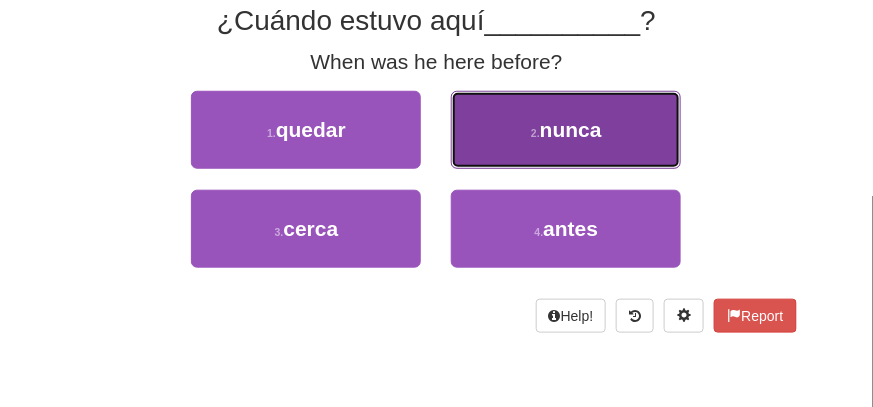 click on "2 .  nunca" at bounding box center (566, 130) 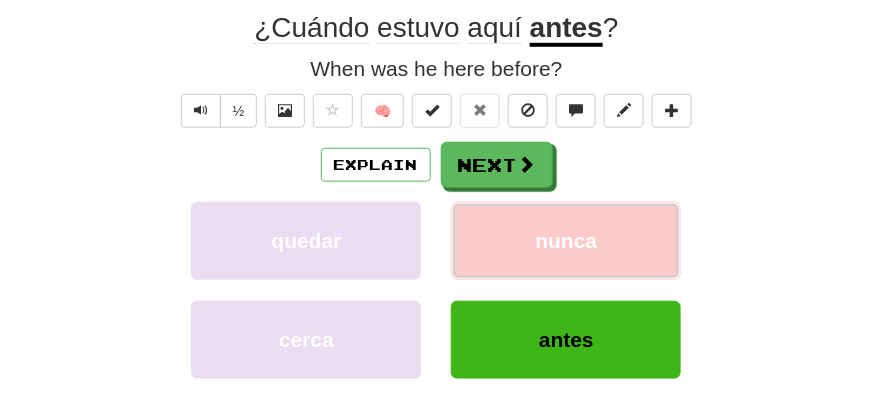 scroll, scrollTop: 319, scrollLeft: 0, axis: vertical 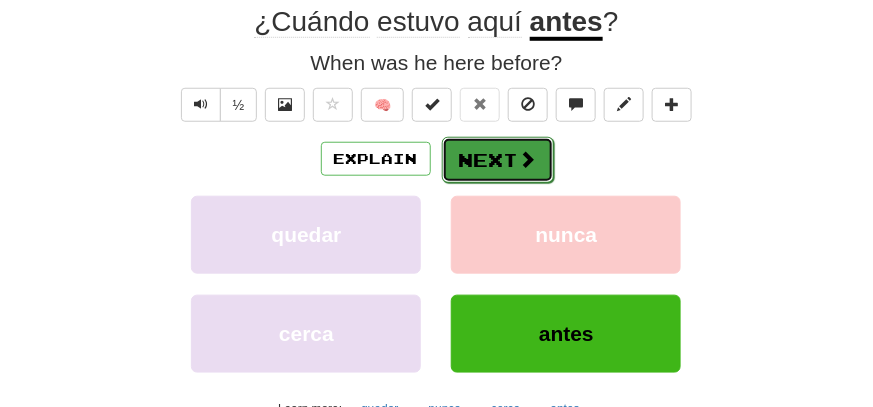 click on "Next" at bounding box center [498, 160] 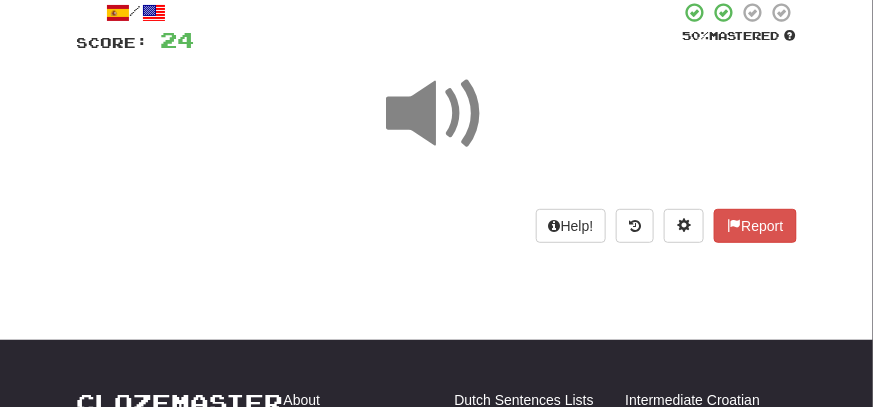 scroll, scrollTop: 19, scrollLeft: 0, axis: vertical 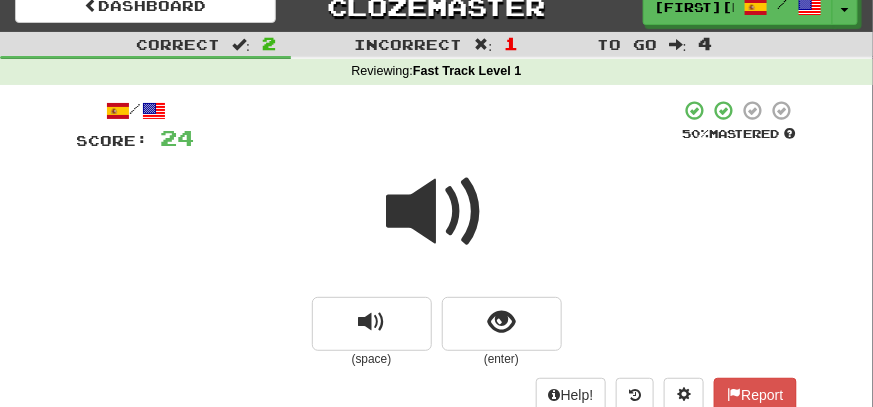 click at bounding box center [437, 212] 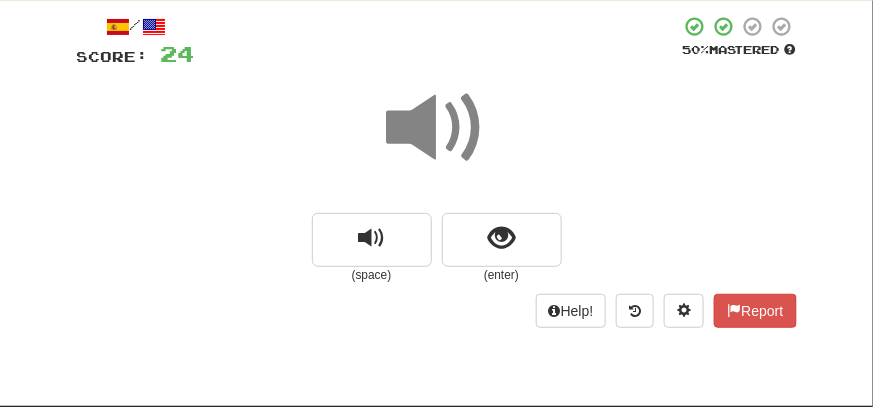 scroll, scrollTop: 119, scrollLeft: 0, axis: vertical 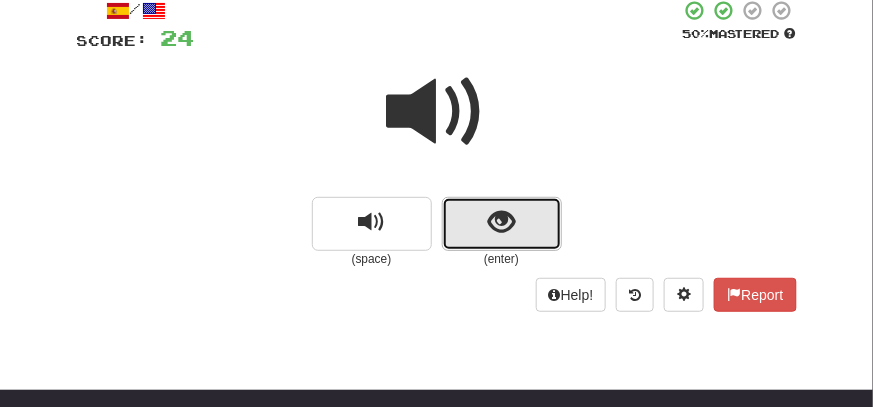 click at bounding box center [501, 222] 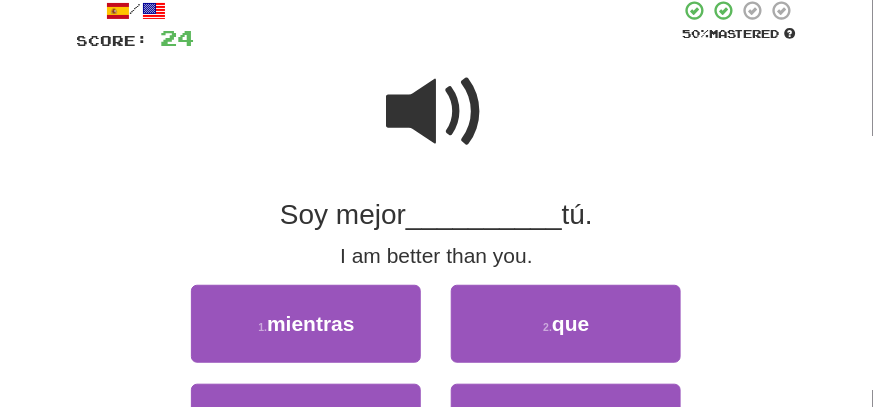 click at bounding box center [437, 112] 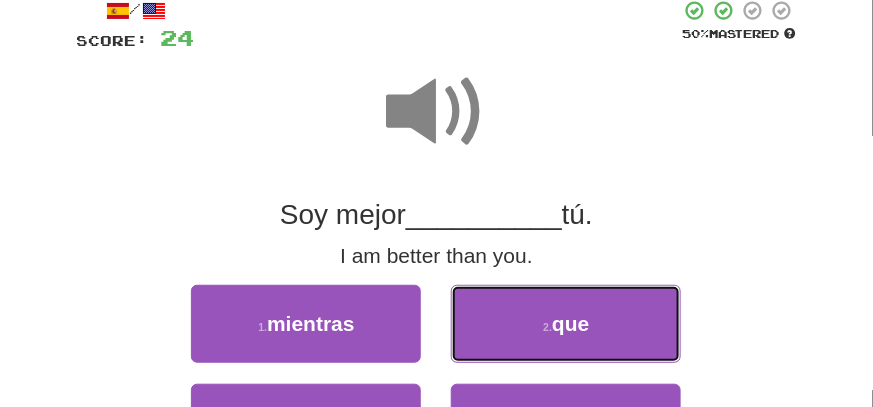 click on "2 ." at bounding box center (547, 327) 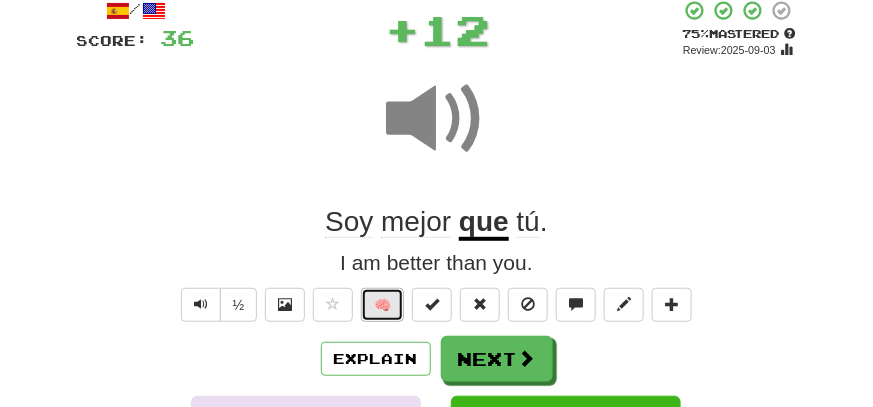 click on "🧠" at bounding box center (382, 305) 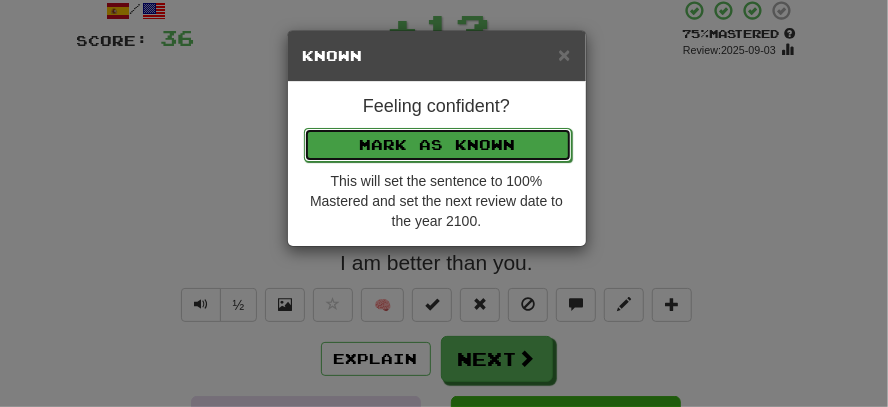 click on "Mark as Known" at bounding box center [438, 145] 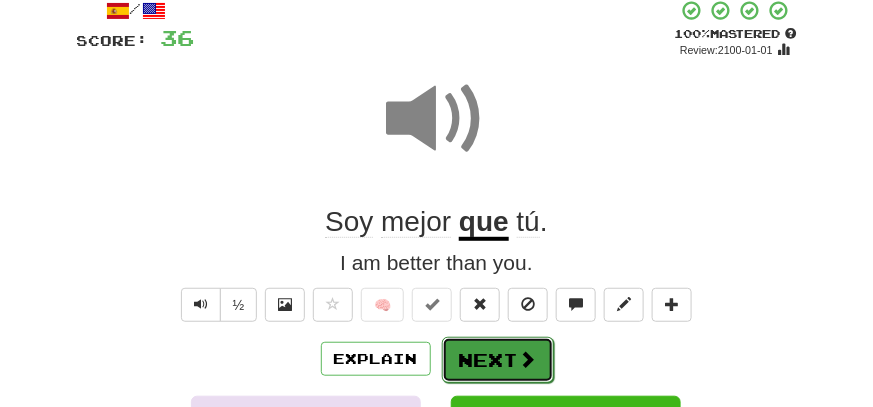 click at bounding box center [528, 359] 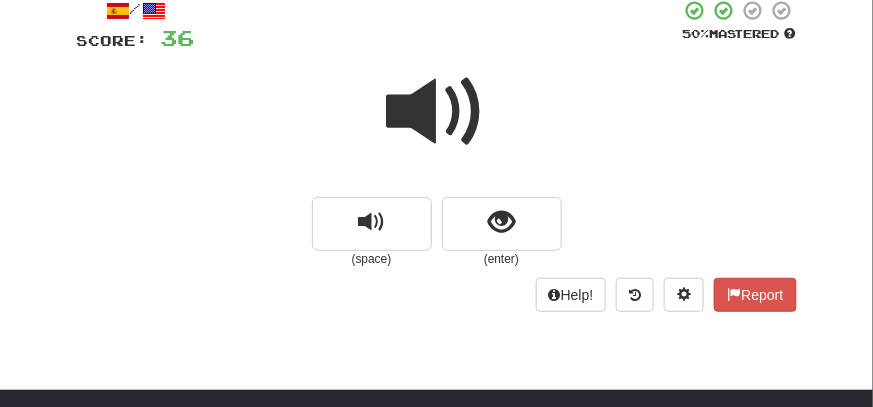 click at bounding box center [437, 112] 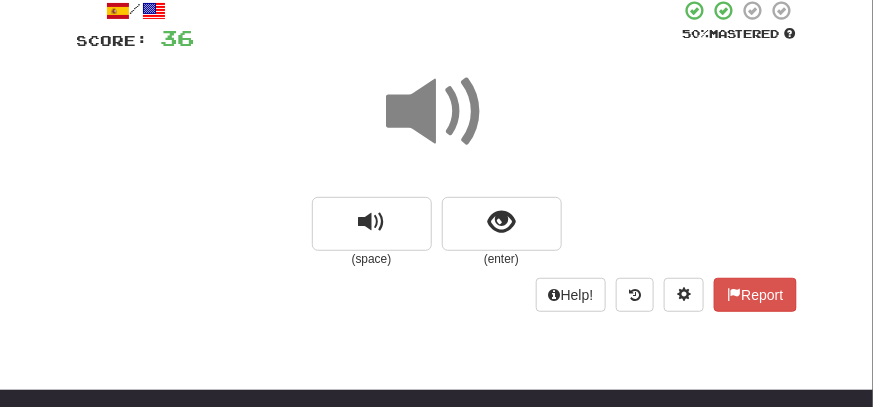 click at bounding box center (437, 112) 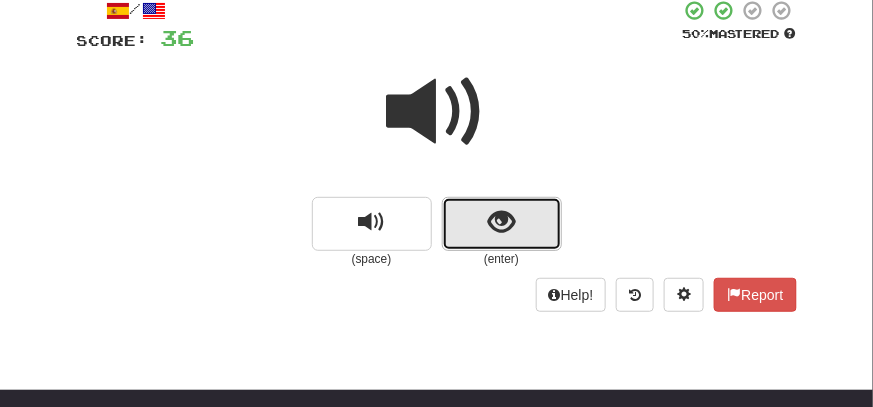 click at bounding box center (502, 224) 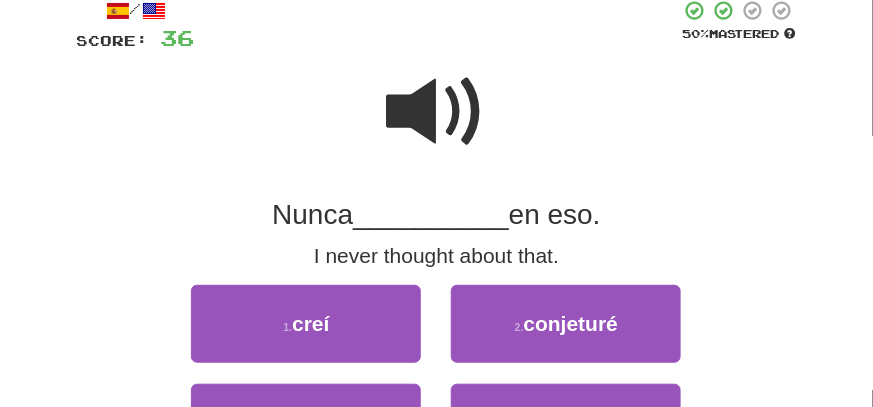 click at bounding box center (437, 112) 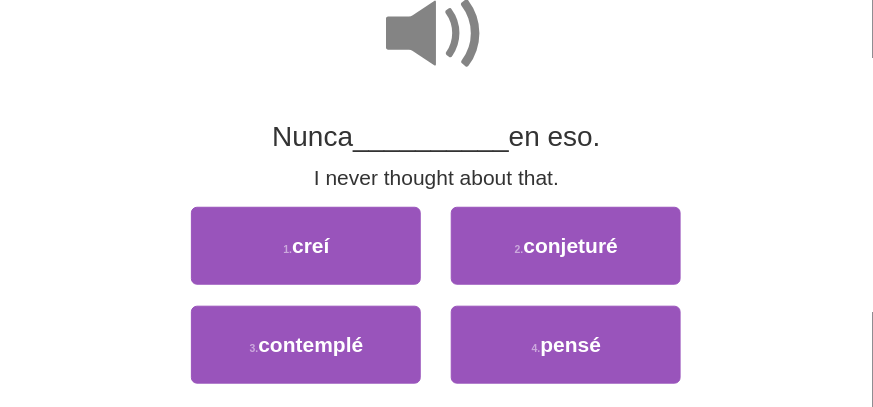 scroll, scrollTop: 219, scrollLeft: 0, axis: vertical 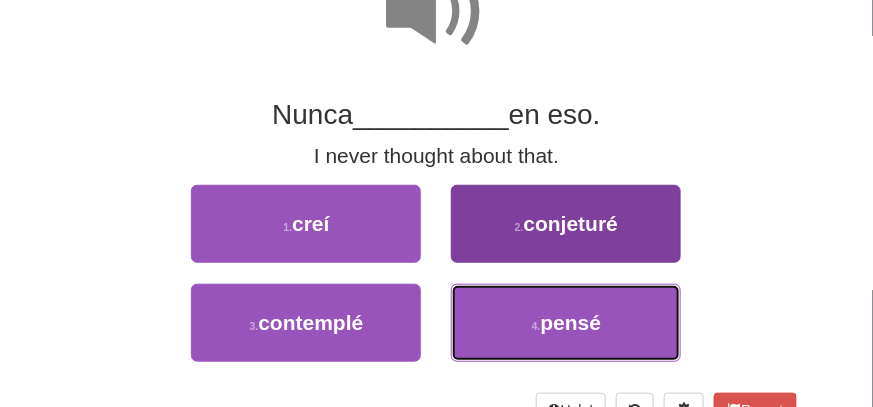 click on "4 .  pensé" at bounding box center [566, 323] 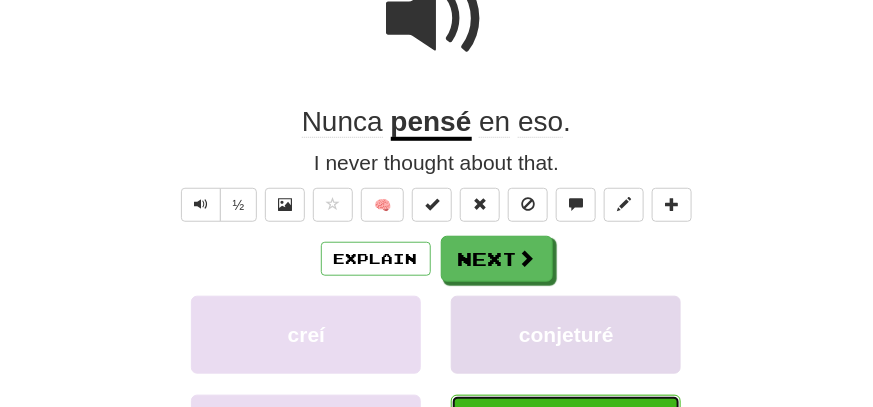 scroll, scrollTop: 225, scrollLeft: 0, axis: vertical 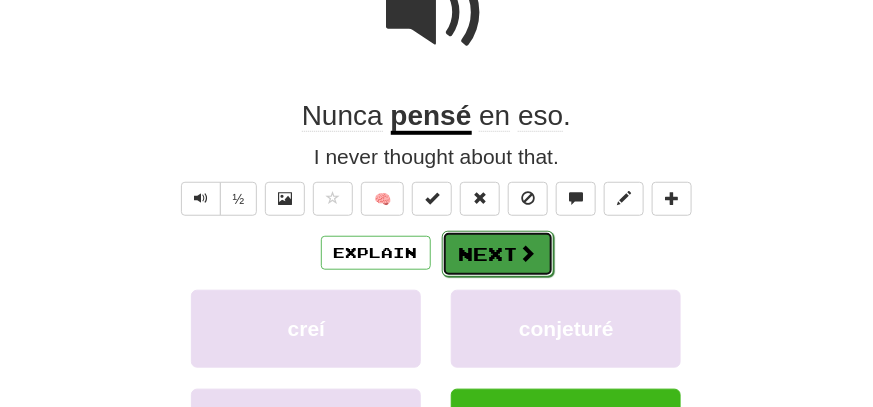 click on "Next" at bounding box center [498, 254] 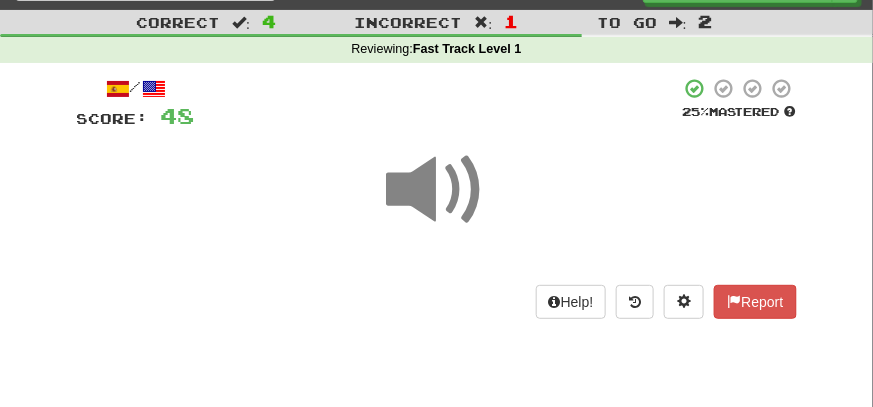 scroll, scrollTop: 25, scrollLeft: 0, axis: vertical 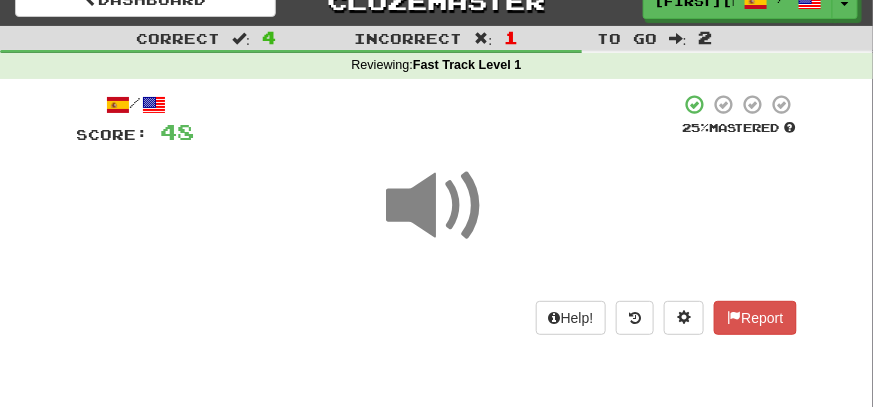 click at bounding box center [437, 206] 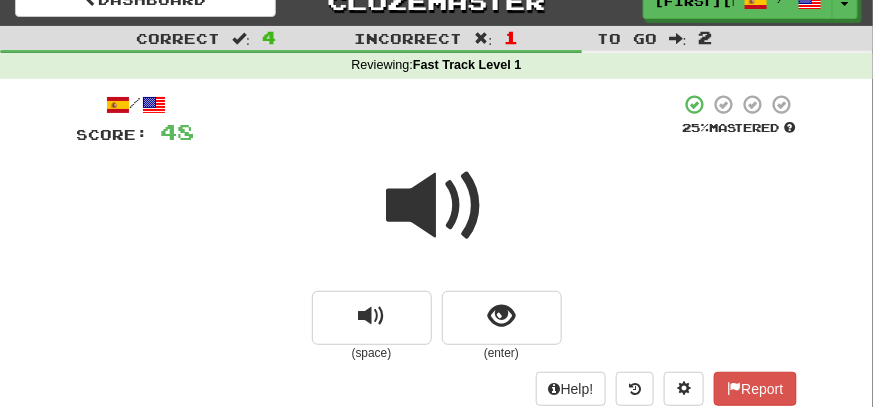 click at bounding box center (437, 206) 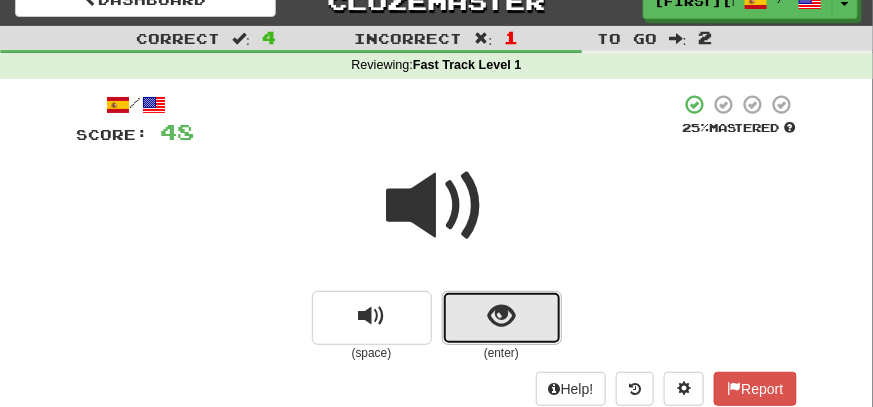click at bounding box center (502, 318) 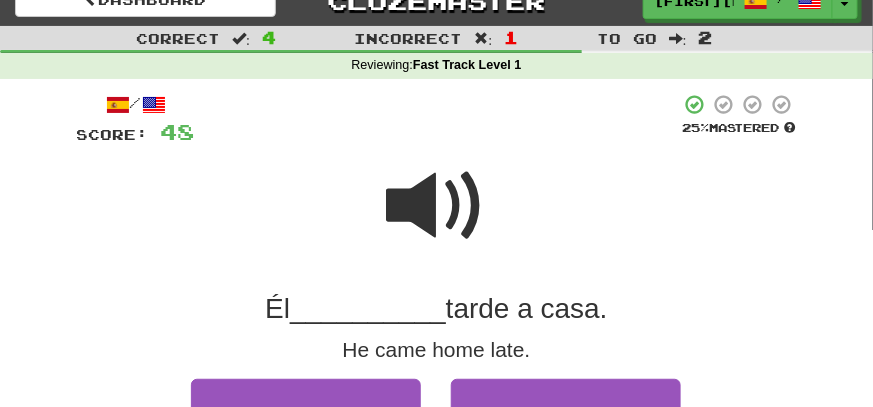 click at bounding box center (437, 206) 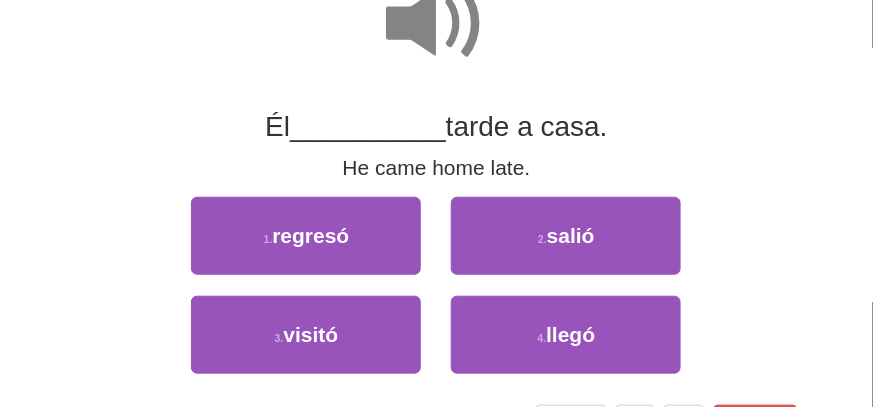 scroll, scrollTop: 225, scrollLeft: 0, axis: vertical 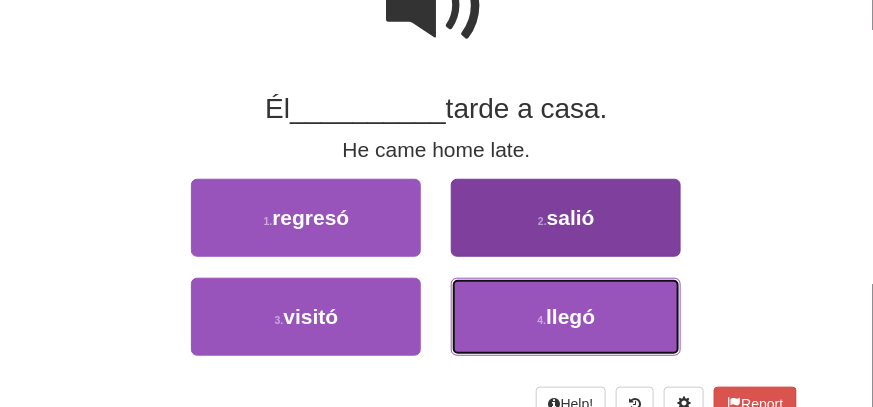 click on "4 .  llegó" at bounding box center [566, 317] 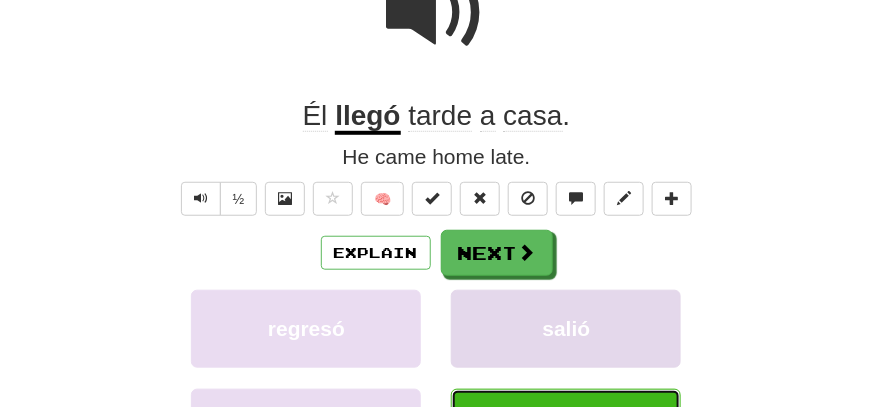 scroll, scrollTop: 232, scrollLeft: 0, axis: vertical 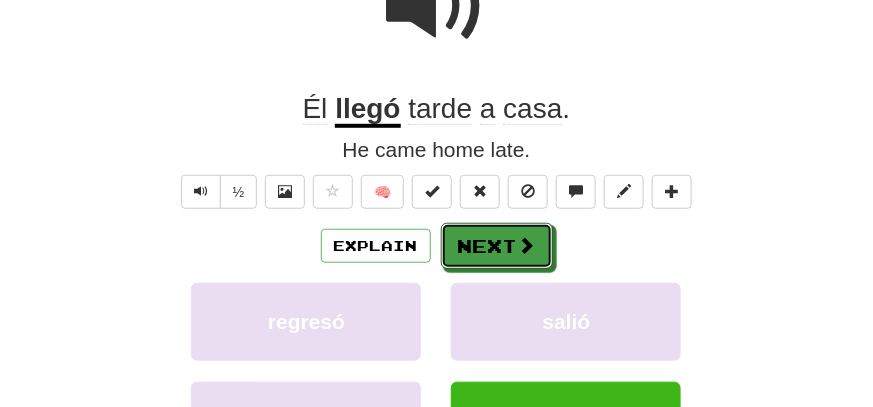 click on "Next" at bounding box center [497, 246] 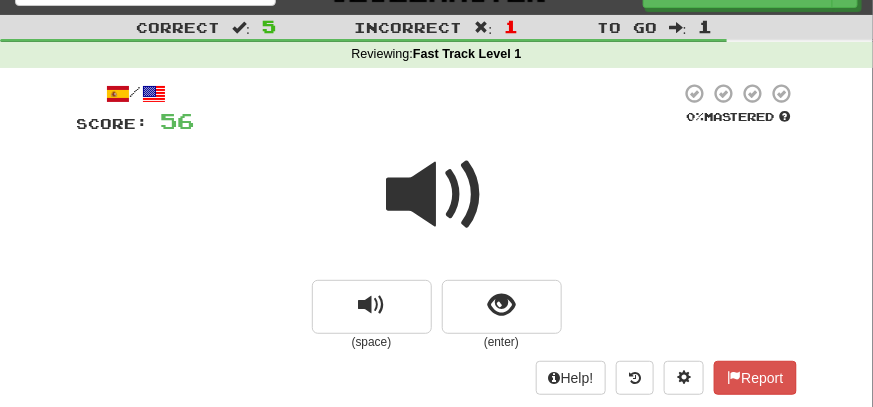 scroll, scrollTop: 32, scrollLeft: 0, axis: vertical 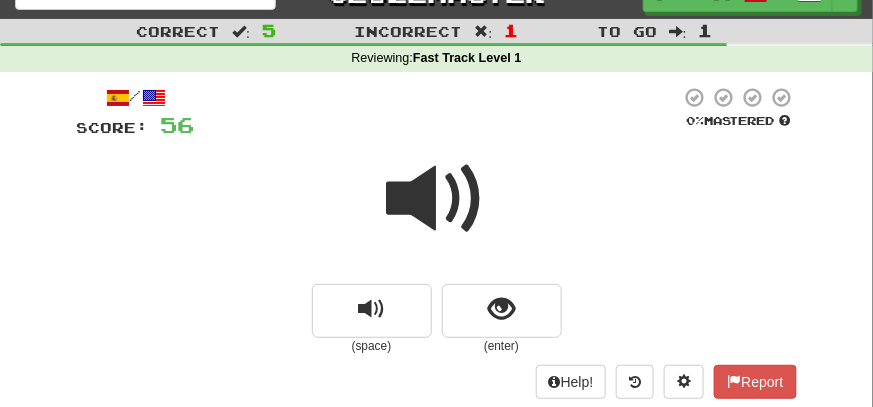 click at bounding box center (437, 199) 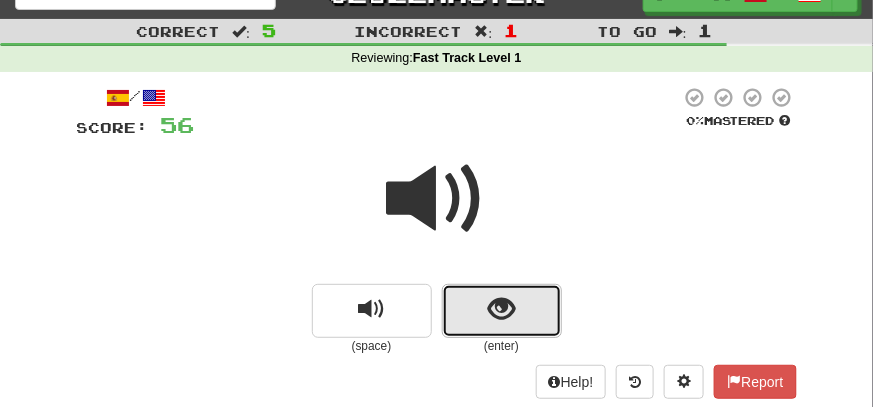 click at bounding box center (501, 309) 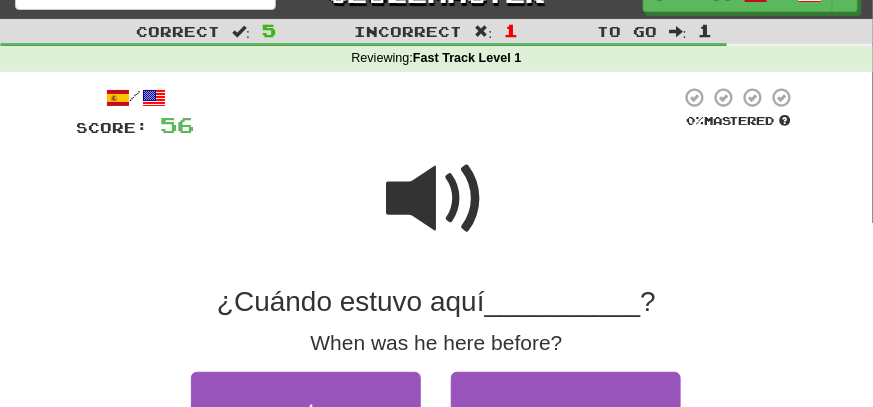 click at bounding box center [437, 199] 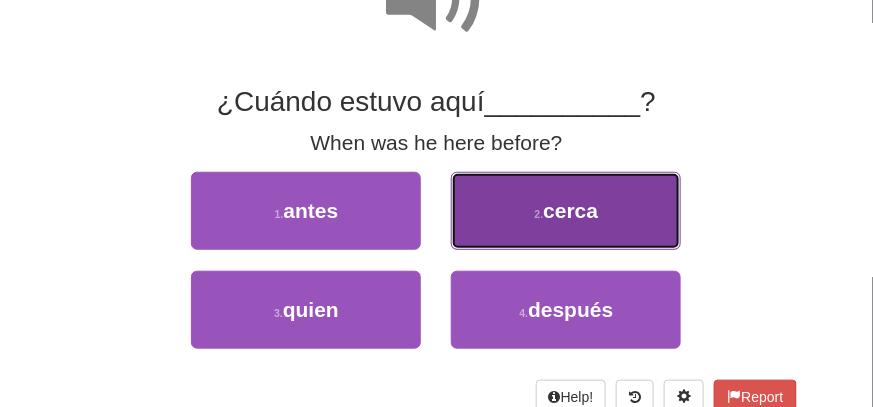 click on "2 .  cerca" at bounding box center (566, 211) 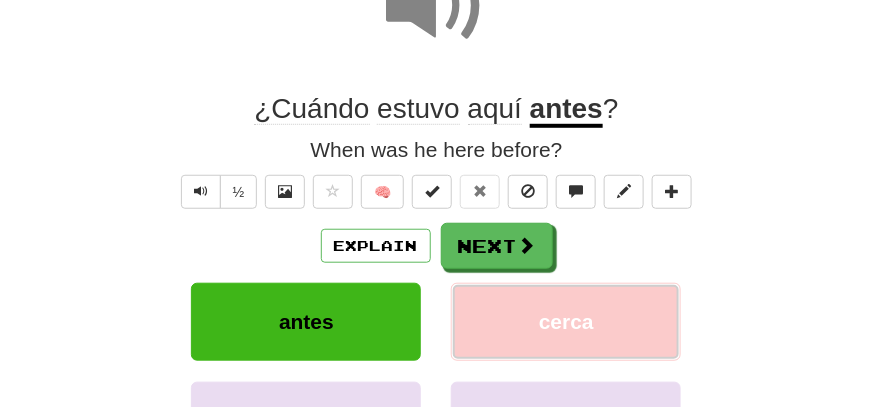 scroll, scrollTop: 238, scrollLeft: 0, axis: vertical 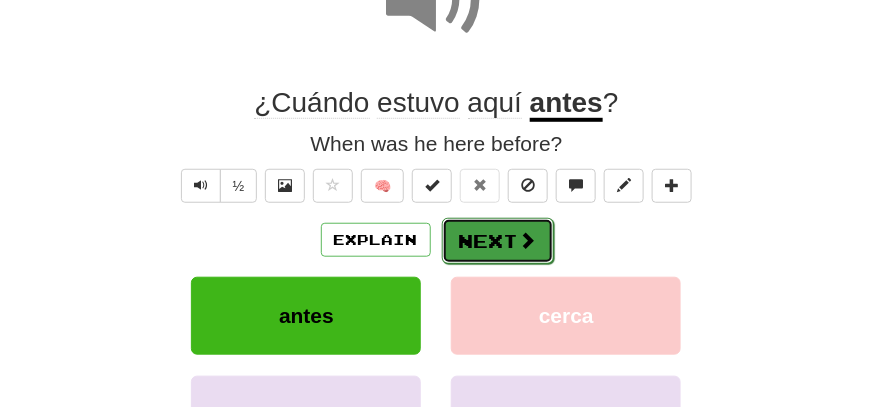 click at bounding box center [528, 240] 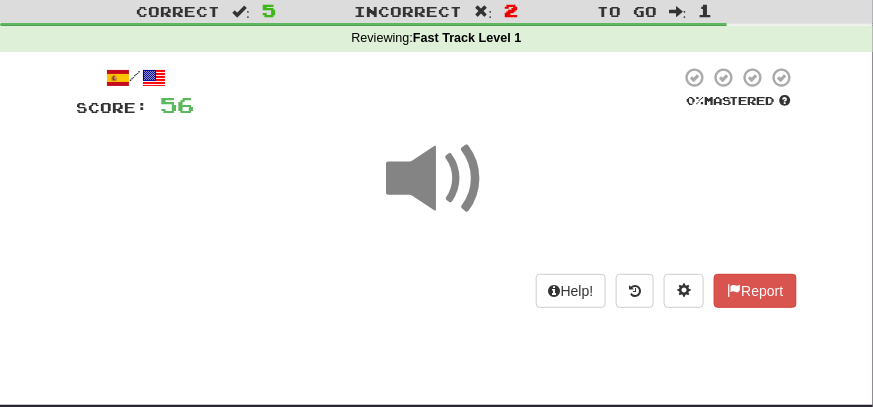 scroll, scrollTop: 38, scrollLeft: 0, axis: vertical 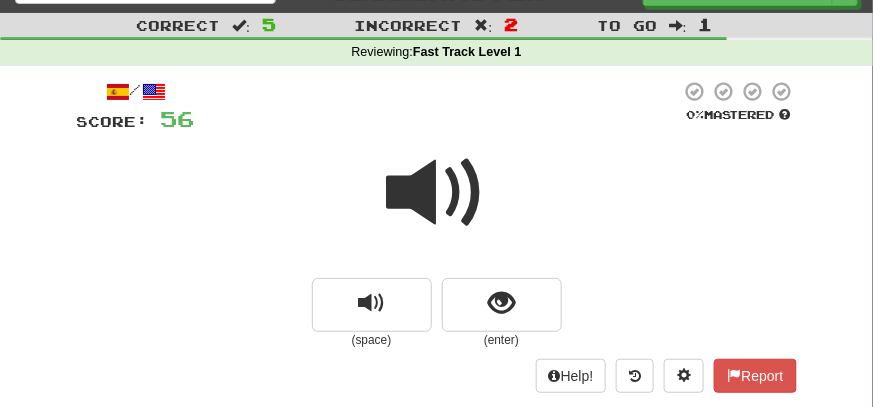 click at bounding box center [437, 193] 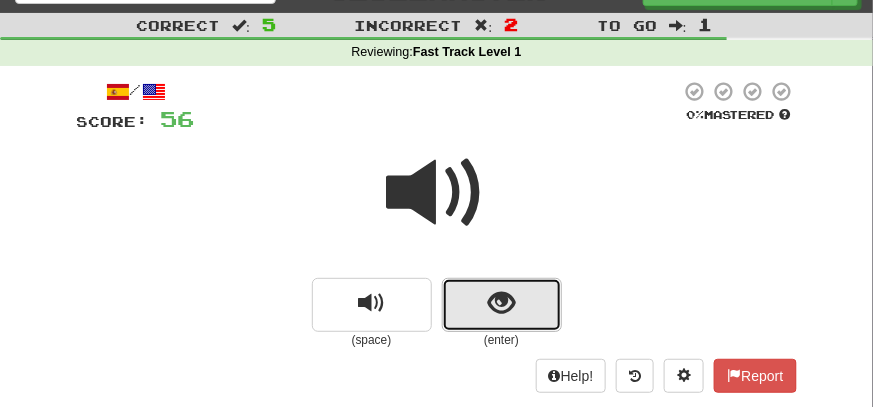 click at bounding box center (502, 305) 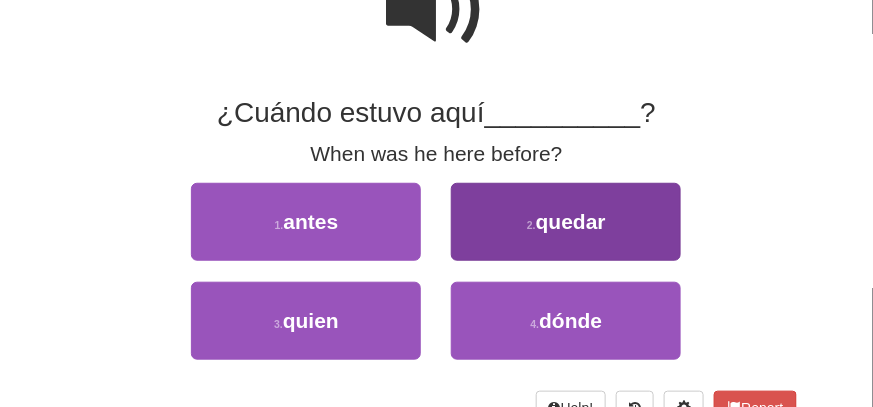 scroll, scrollTop: 338, scrollLeft: 0, axis: vertical 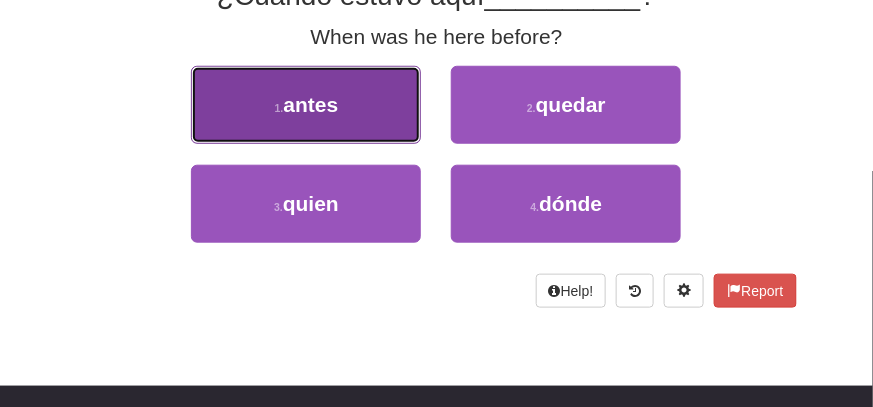 click on "1 .  antes" at bounding box center (306, 105) 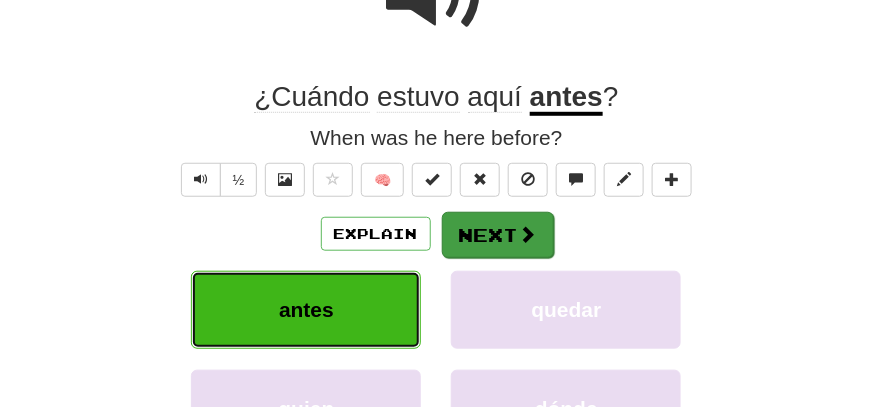 scroll, scrollTop: 145, scrollLeft: 0, axis: vertical 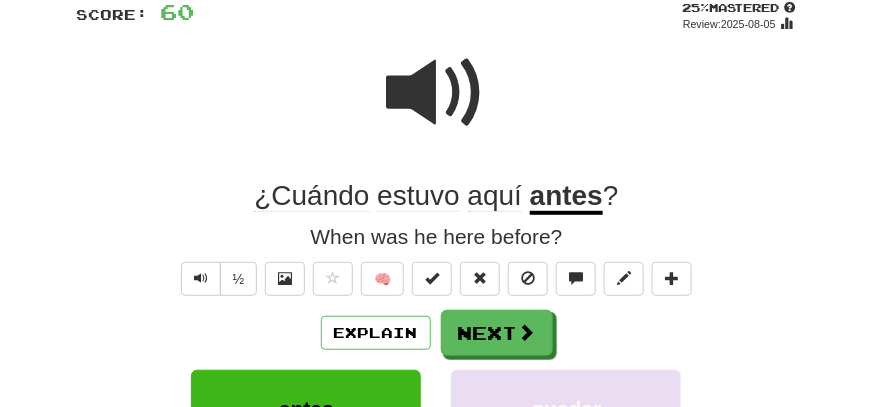 click at bounding box center [437, 93] 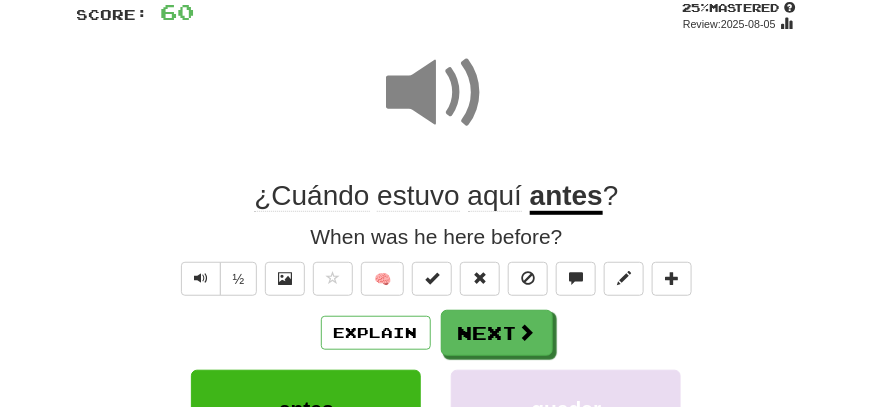 click at bounding box center (437, 93) 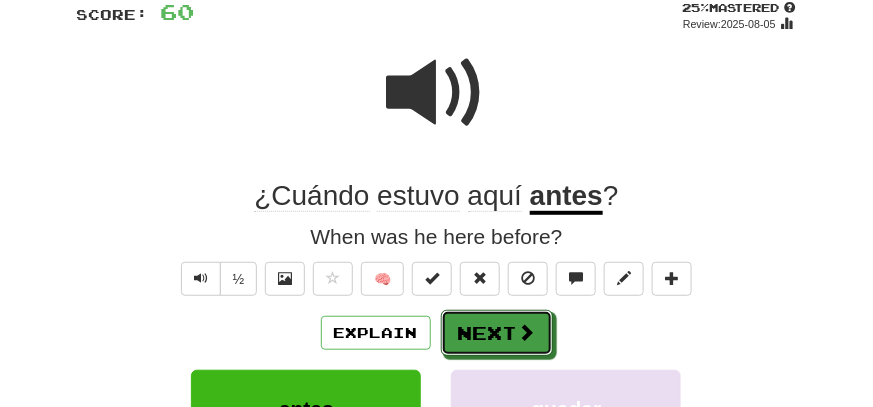 click at bounding box center (527, 332) 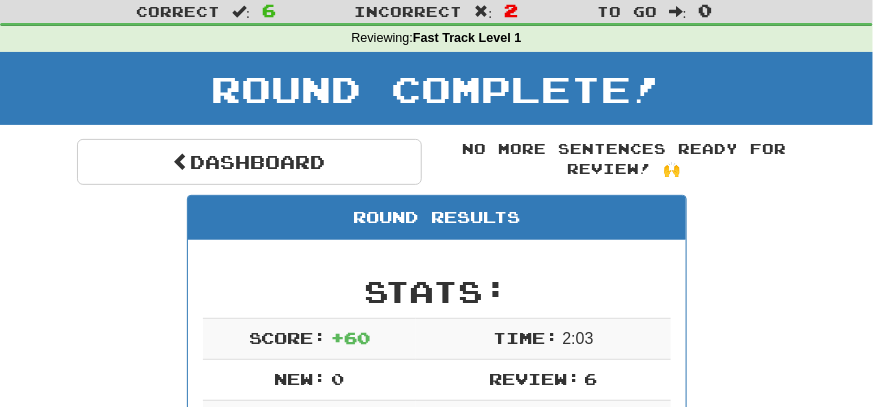 scroll, scrollTop: 0, scrollLeft: 0, axis: both 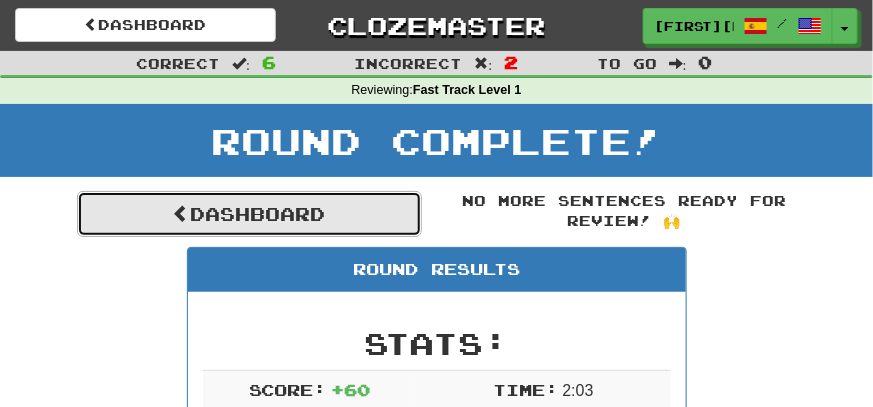 click on "Dashboard" at bounding box center [249, 214] 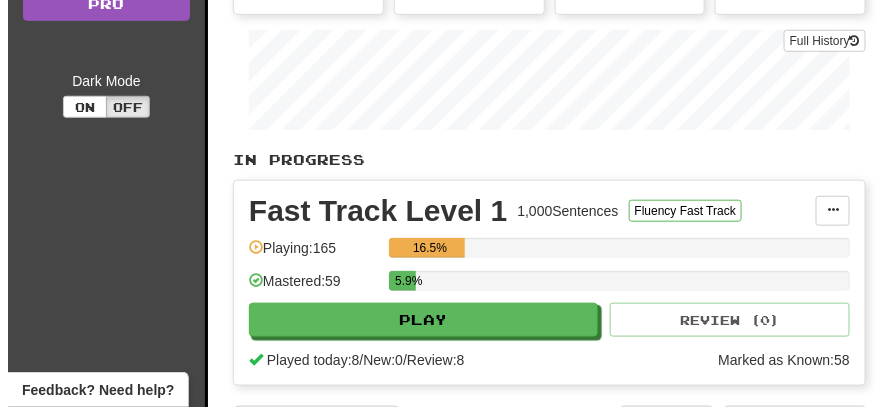 scroll, scrollTop: 400, scrollLeft: 0, axis: vertical 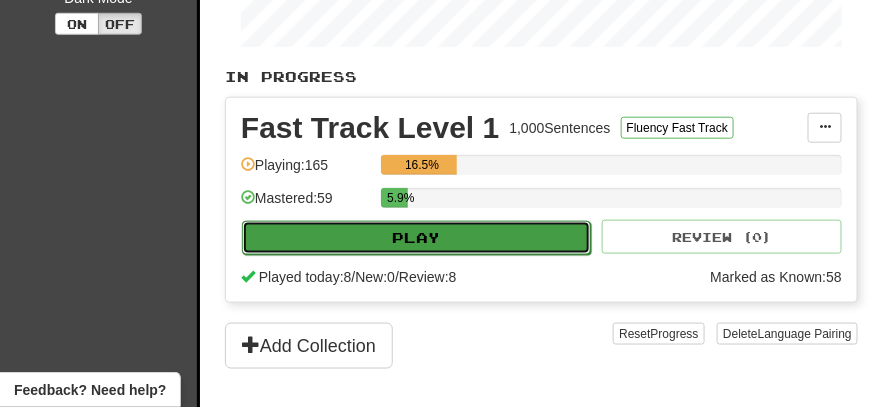 click on "Play" at bounding box center [416, 238] 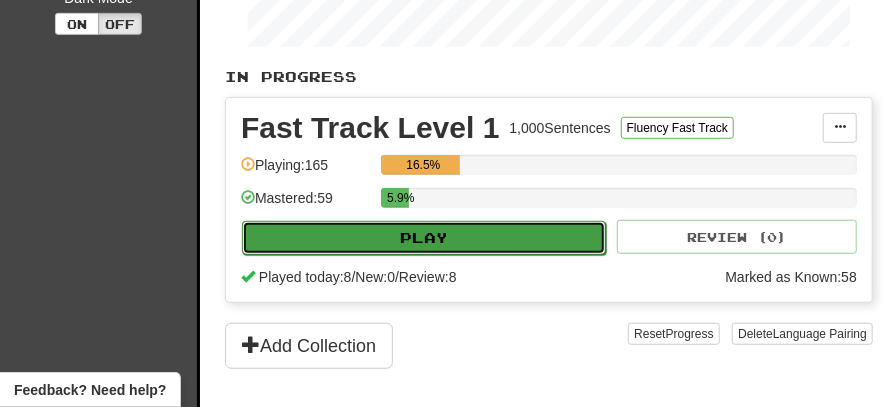 select on "**" 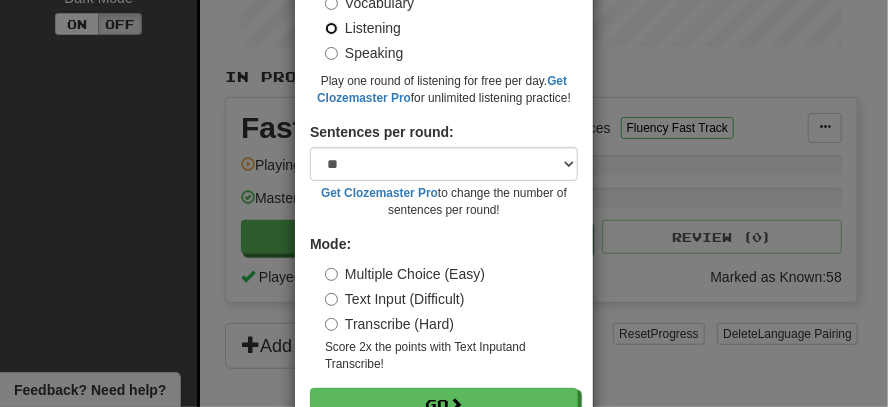 scroll, scrollTop: 224, scrollLeft: 0, axis: vertical 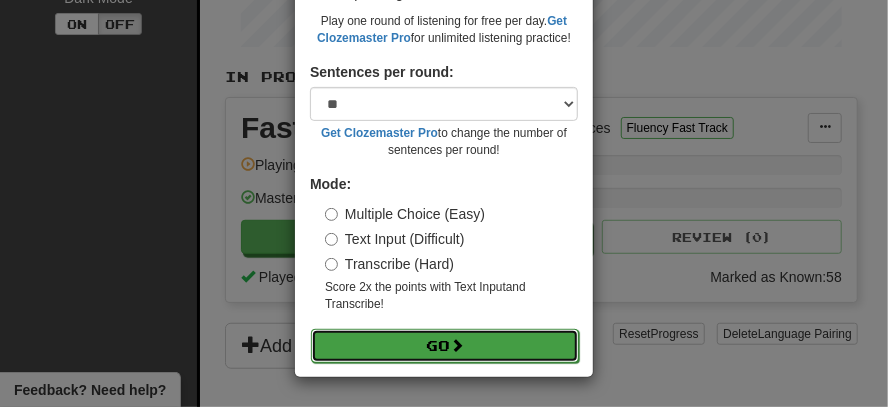 click on "Go" at bounding box center [445, 346] 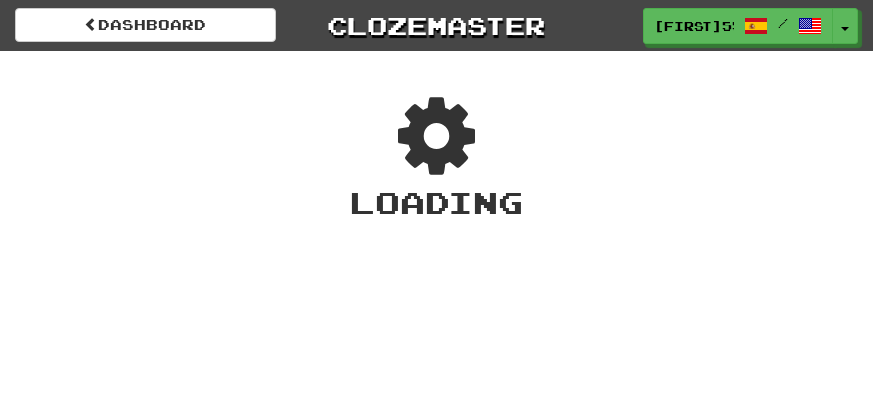 scroll, scrollTop: 0, scrollLeft: 0, axis: both 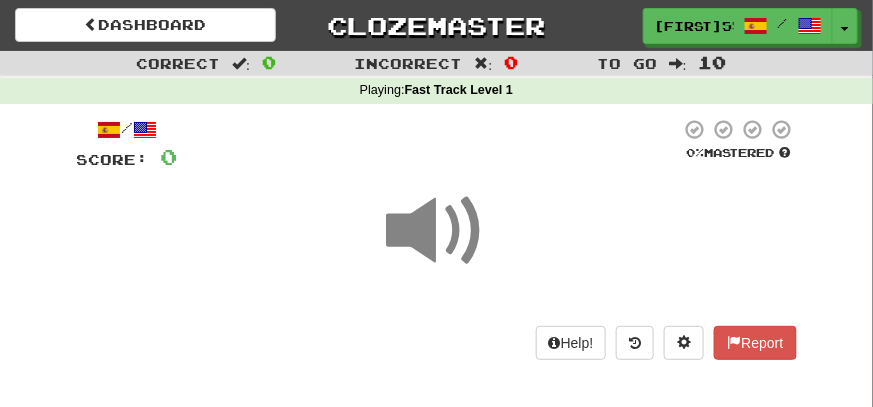 click at bounding box center (437, 231) 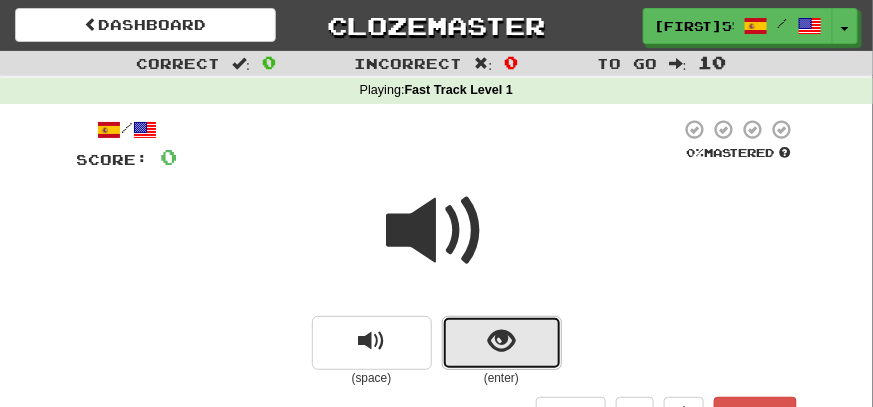 click at bounding box center (501, 341) 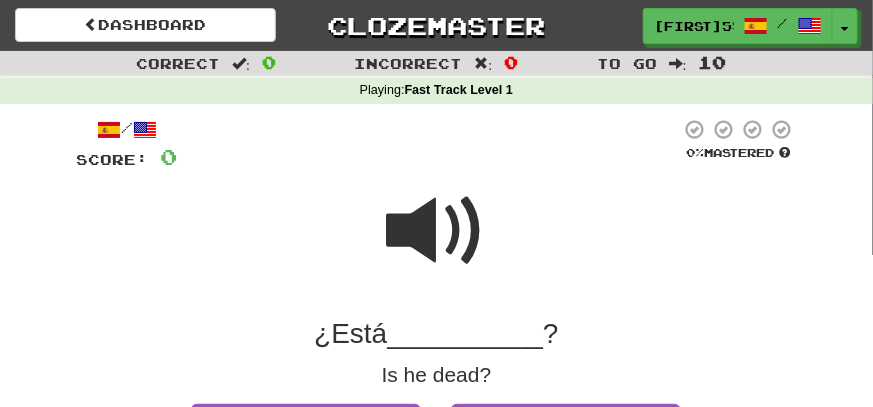 click at bounding box center (437, 231) 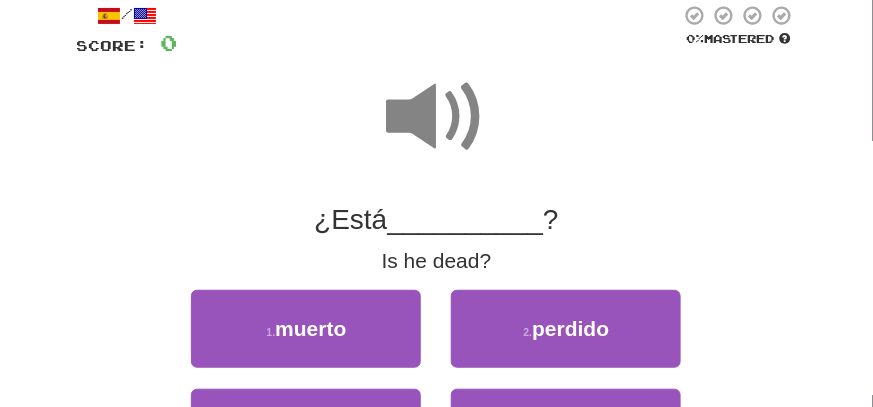 scroll, scrollTop: 199, scrollLeft: 0, axis: vertical 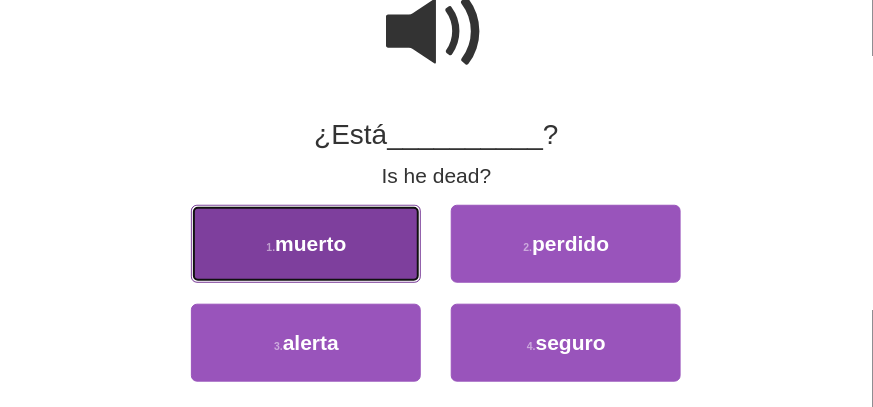 click on "1 .  muerto" at bounding box center (306, 244) 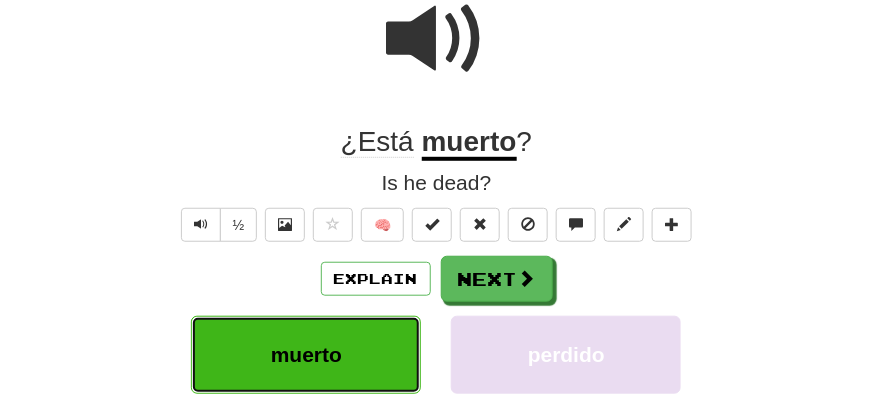 scroll, scrollTop: 206, scrollLeft: 0, axis: vertical 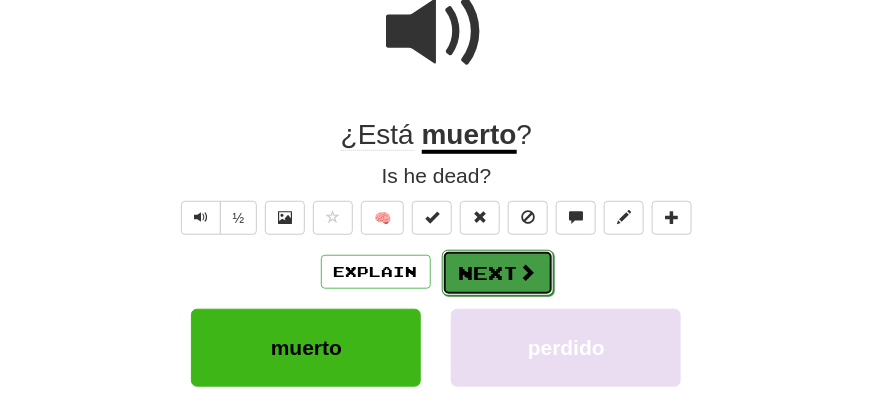 click on "Next" at bounding box center (498, 273) 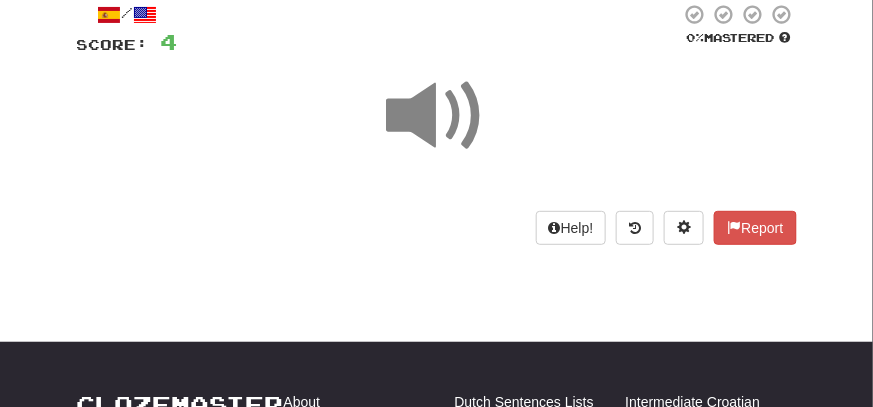 scroll, scrollTop: 6, scrollLeft: 0, axis: vertical 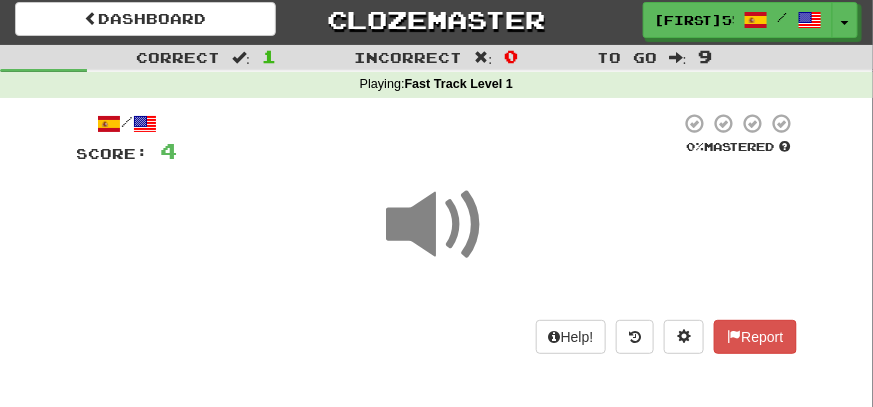 click at bounding box center [437, 225] 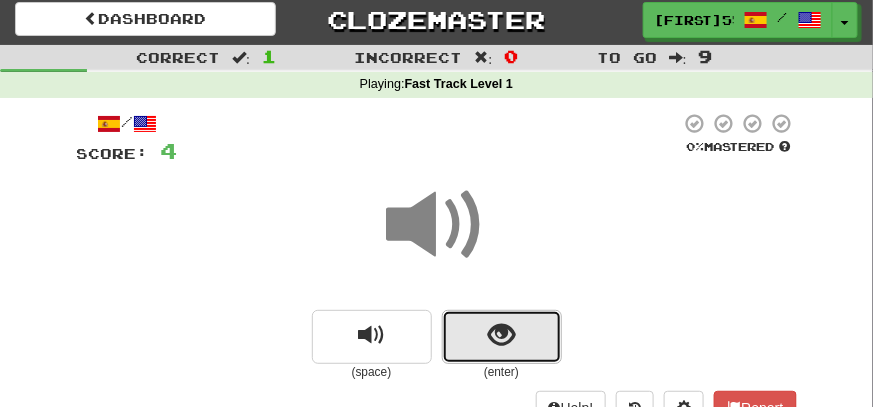 click at bounding box center (502, 337) 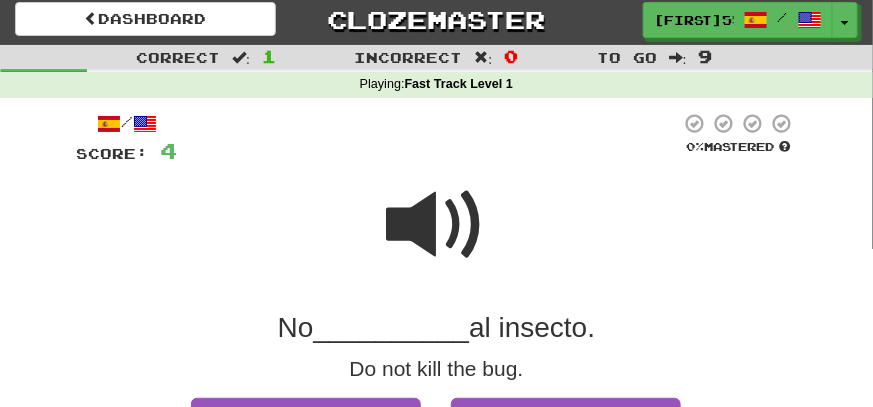 click at bounding box center (437, 225) 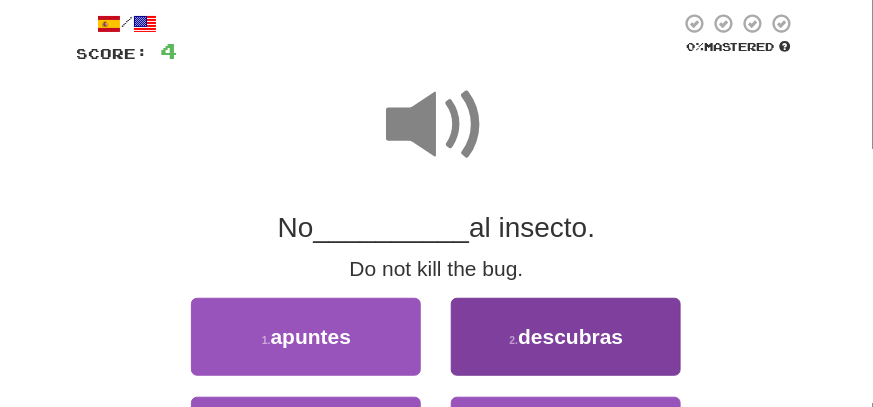 scroll, scrollTop: 306, scrollLeft: 0, axis: vertical 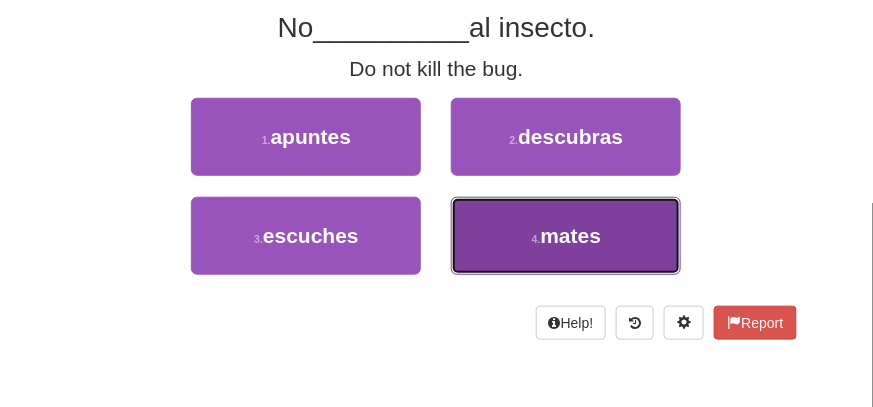 click on "[NUMBER] . mates" at bounding box center (566, 236) 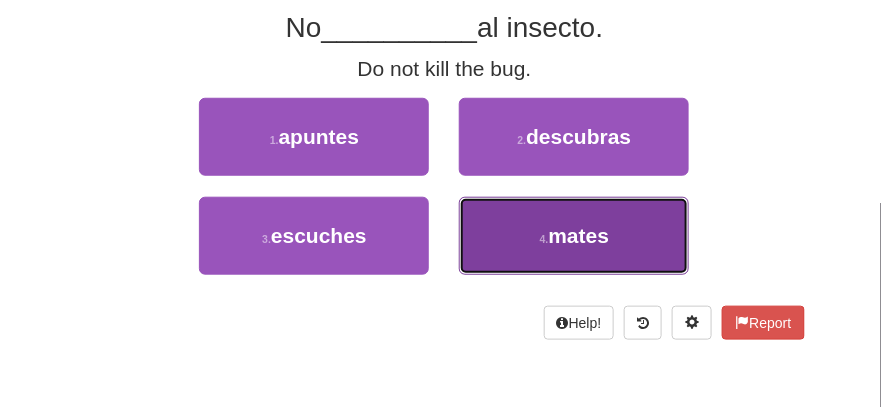 scroll, scrollTop: 313, scrollLeft: 0, axis: vertical 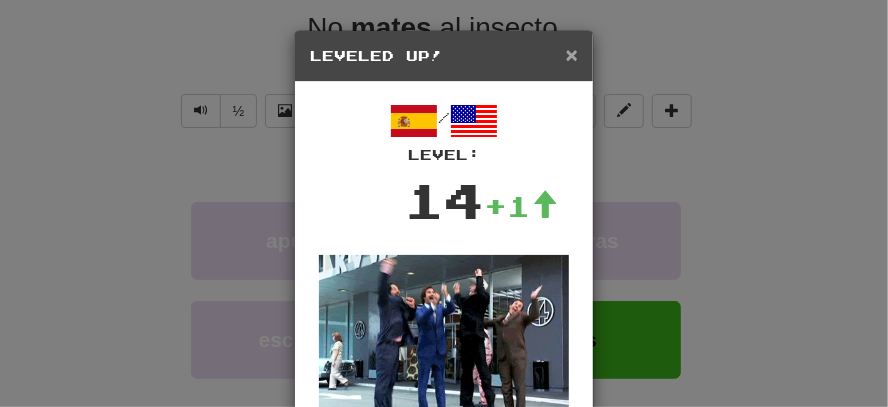 click on "×" at bounding box center [572, 54] 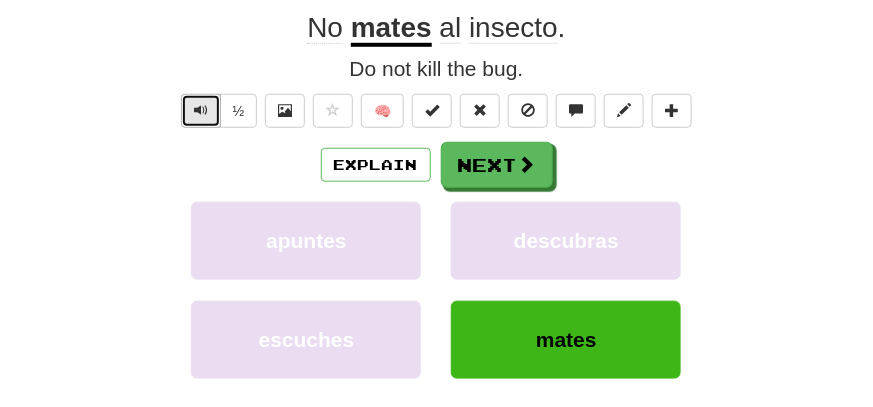 click at bounding box center (201, 111) 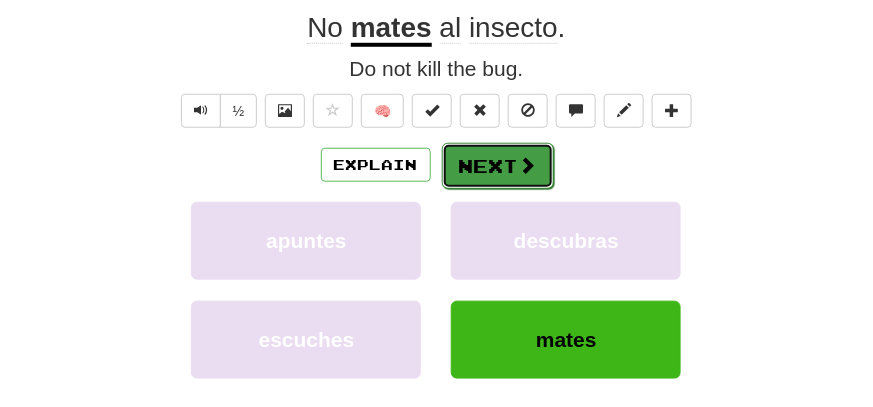 click on "Next" at bounding box center [498, 166] 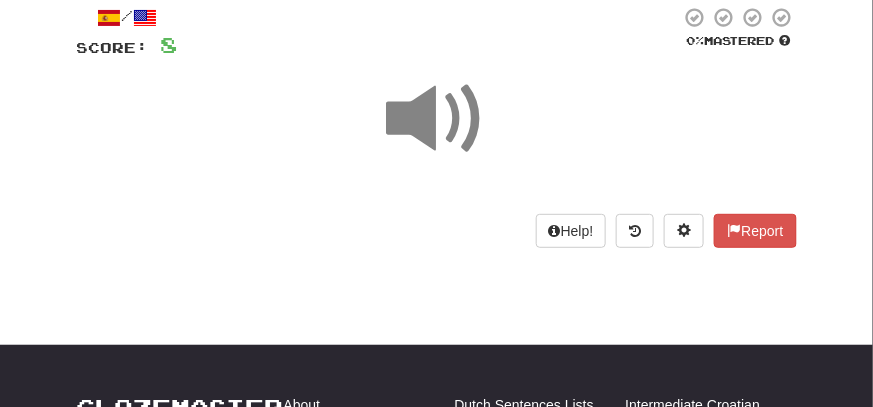scroll, scrollTop: 12, scrollLeft: 0, axis: vertical 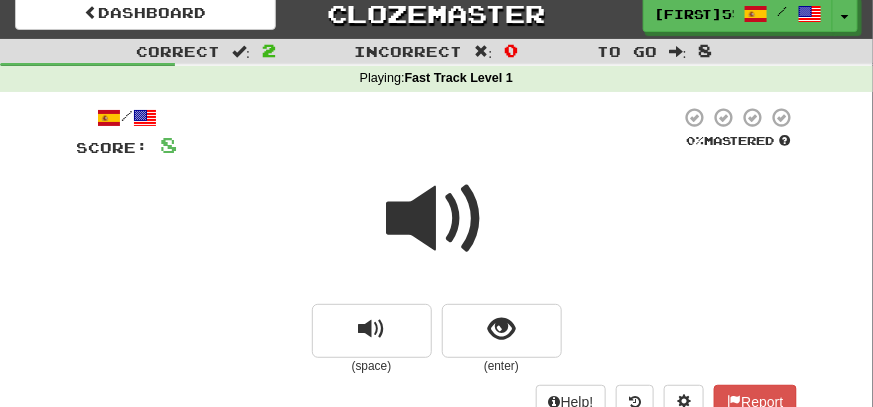 click at bounding box center [437, 219] 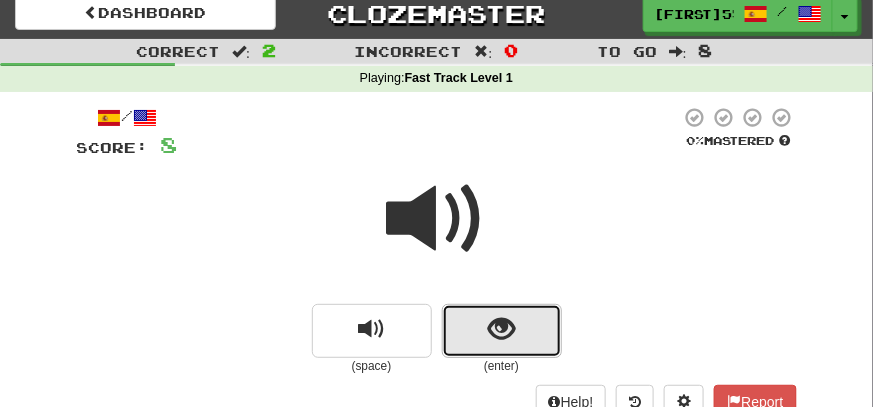 click at bounding box center [502, 331] 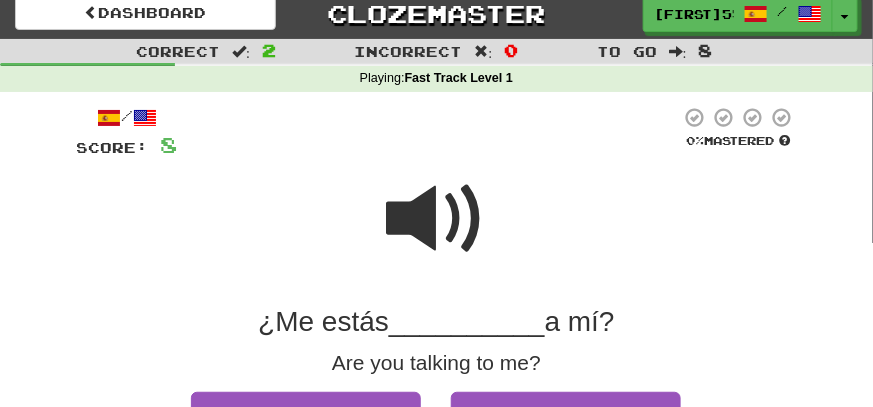 click at bounding box center (437, 219) 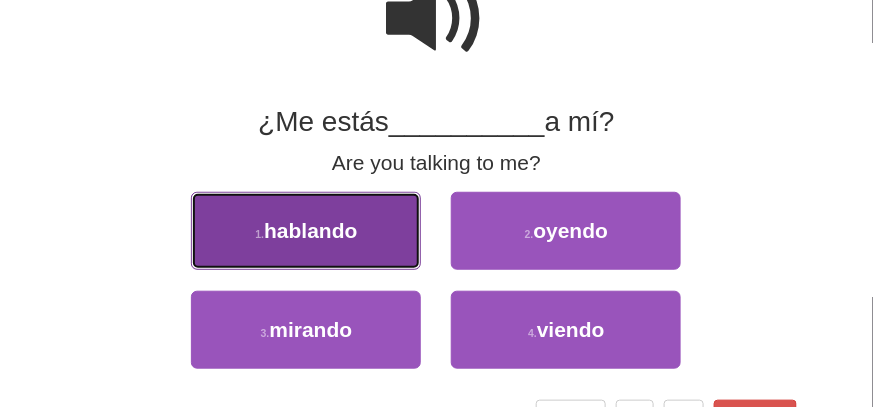 click on "1 .  hablando" at bounding box center (306, 231) 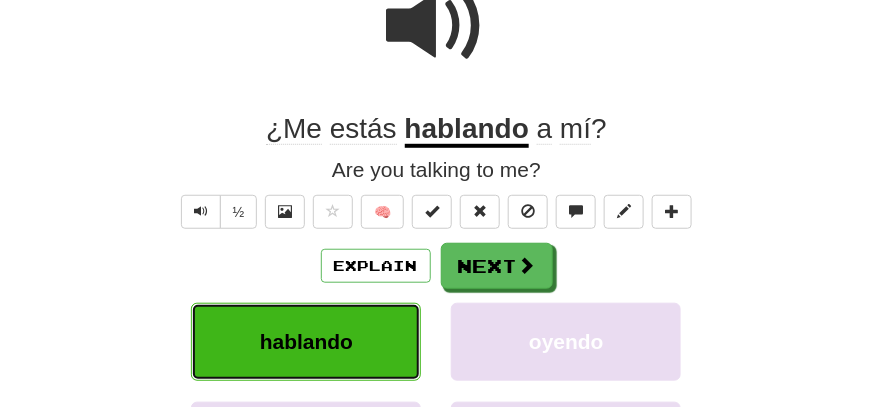 scroll, scrollTop: 219, scrollLeft: 0, axis: vertical 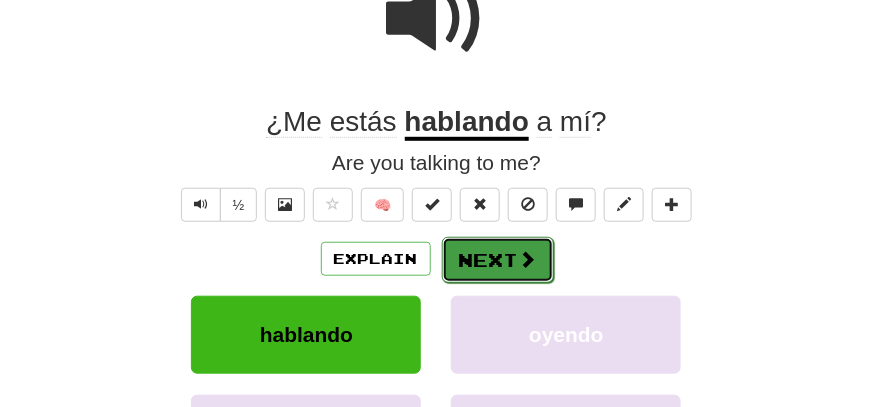 click at bounding box center (528, 259) 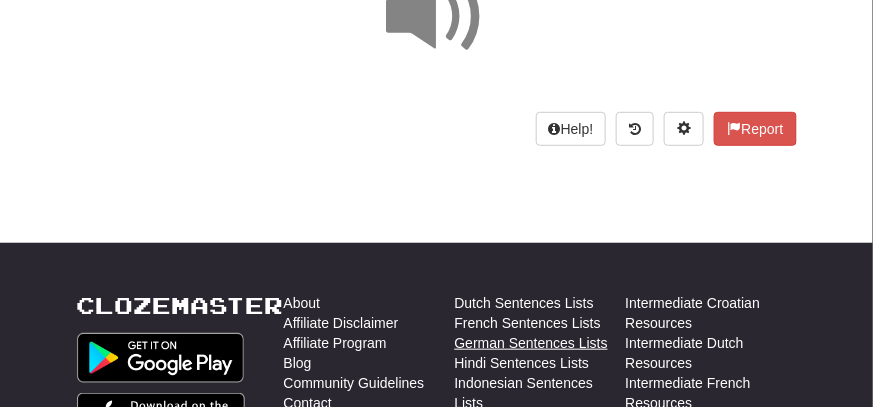 scroll, scrollTop: 119, scrollLeft: 0, axis: vertical 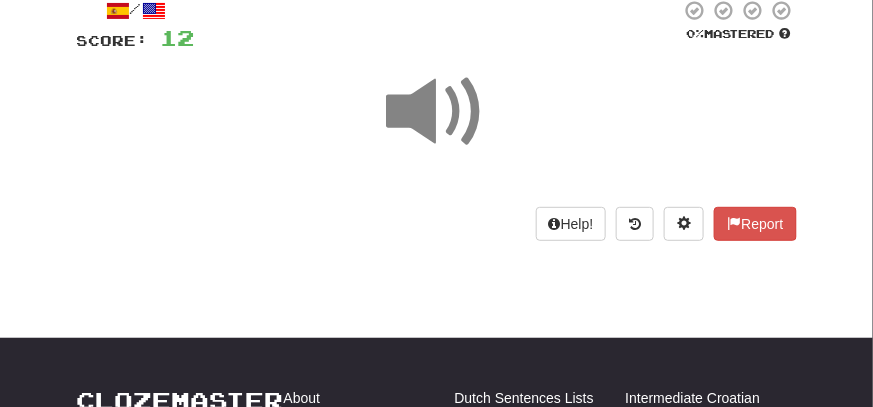 click at bounding box center (437, 112) 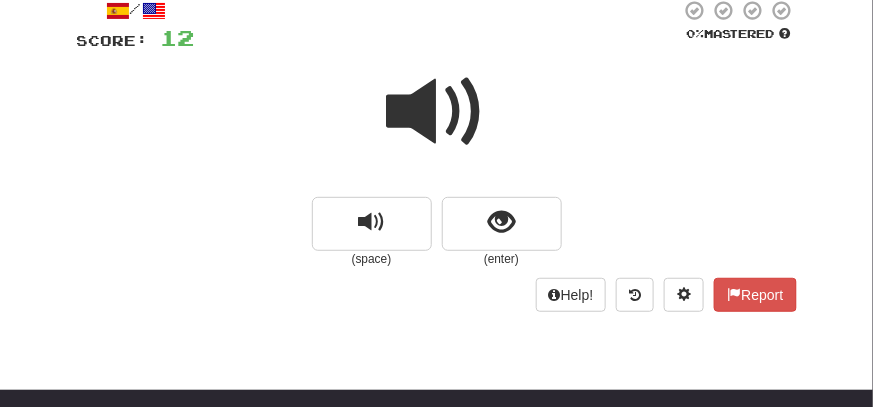 click at bounding box center (437, 112) 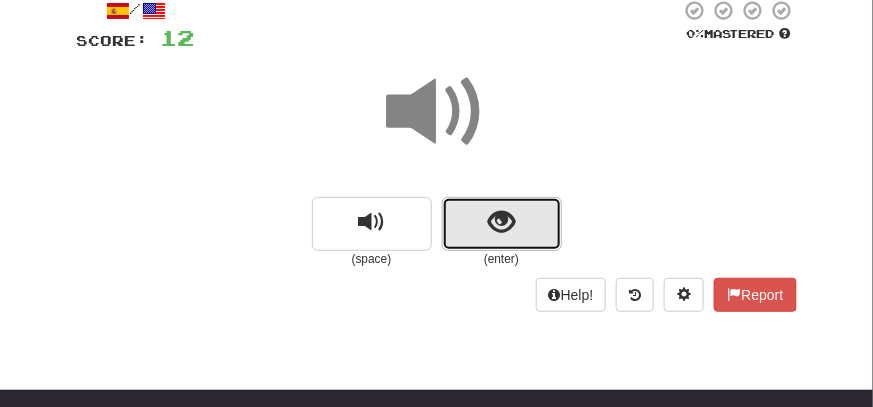 click at bounding box center (501, 222) 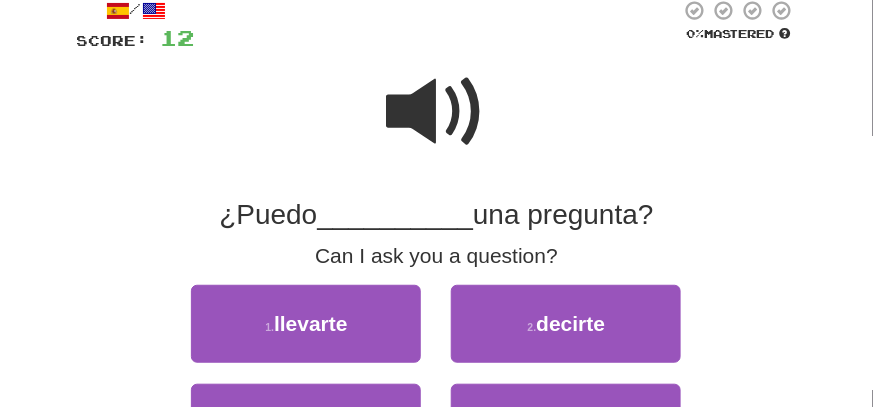 click at bounding box center (437, 112) 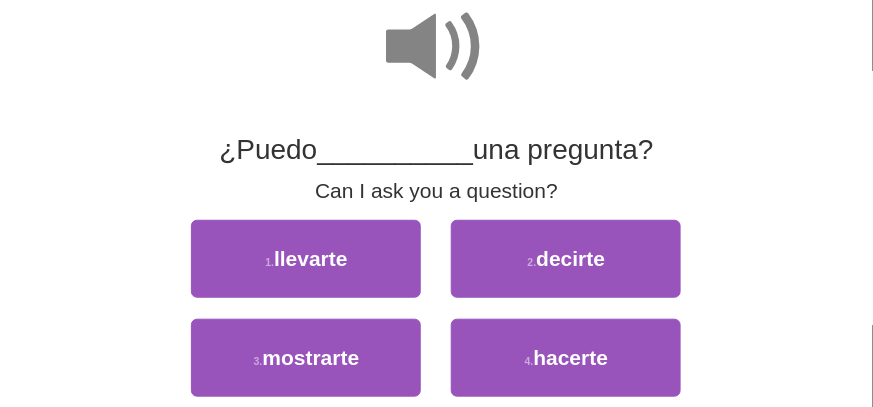 scroll, scrollTop: 219, scrollLeft: 0, axis: vertical 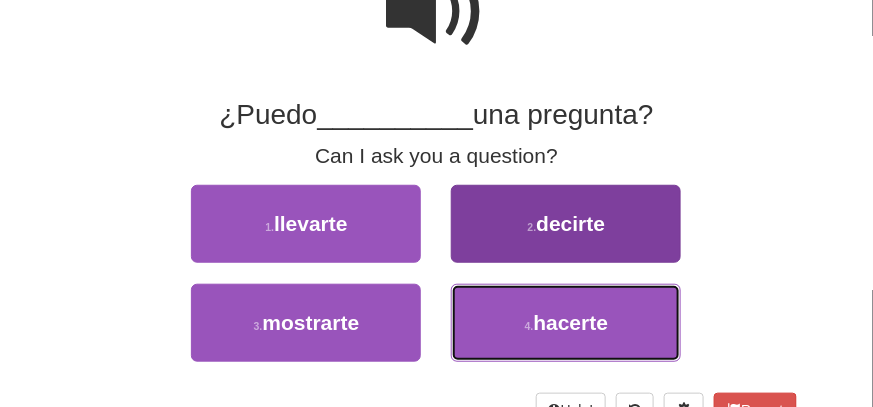 click on "hacerte" at bounding box center (570, 322) 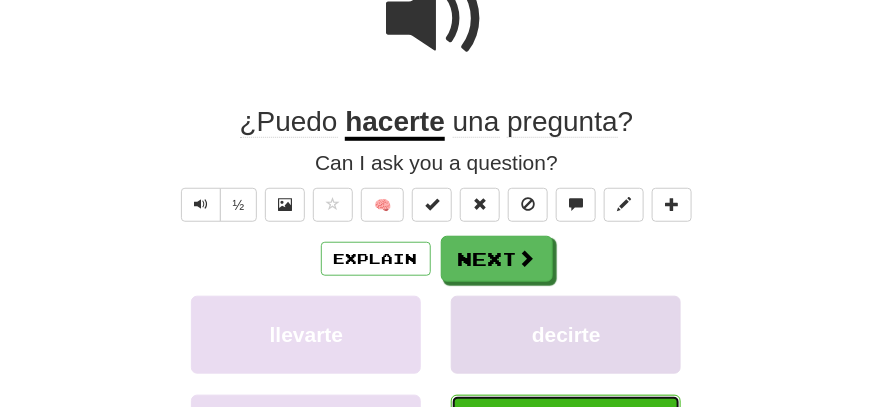 scroll, scrollTop: 225, scrollLeft: 0, axis: vertical 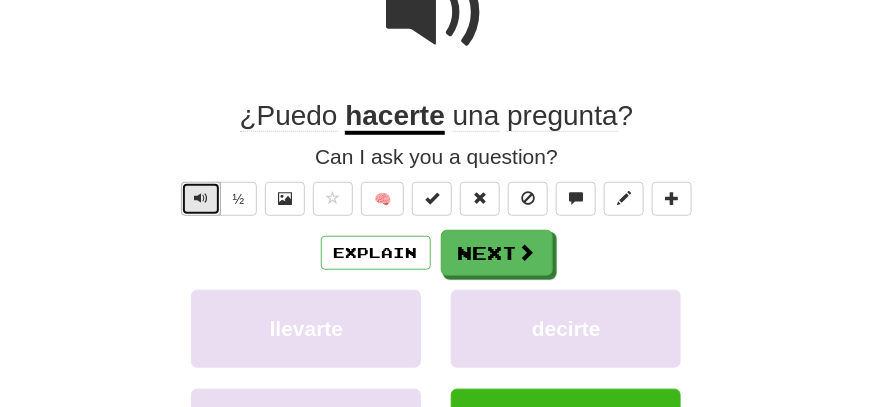 click at bounding box center [201, 198] 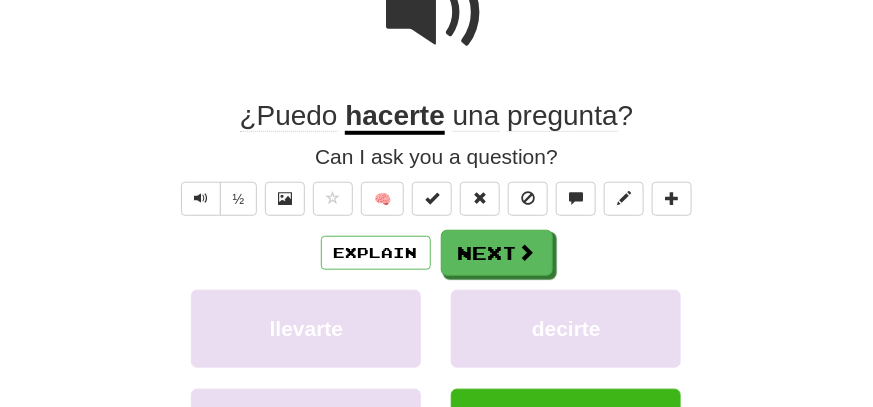 click on "¿Puedo" 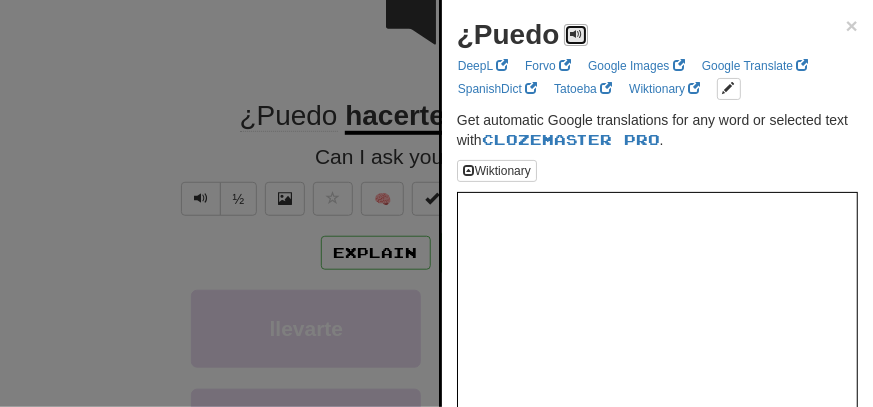 click at bounding box center (576, 34) 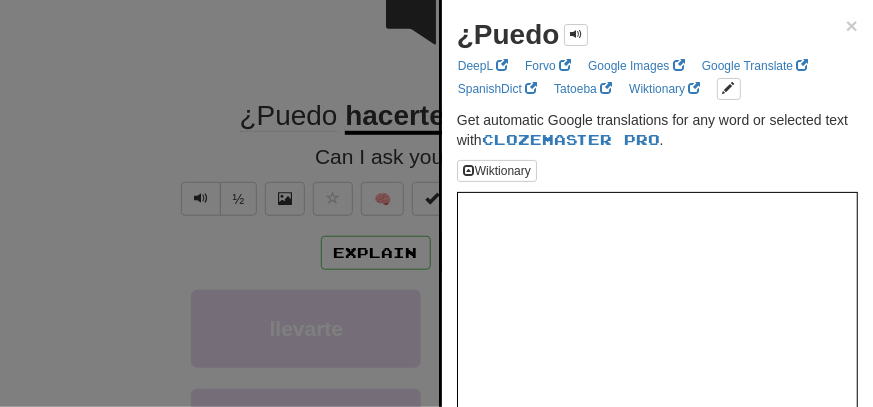 click at bounding box center [436, 203] 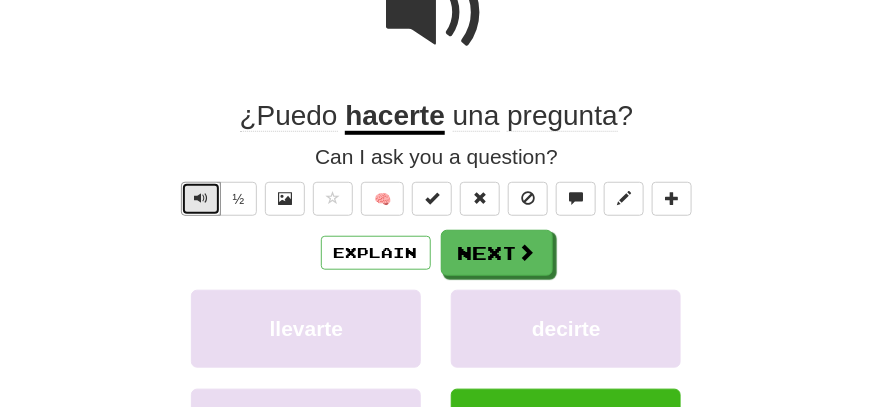 click at bounding box center (201, 198) 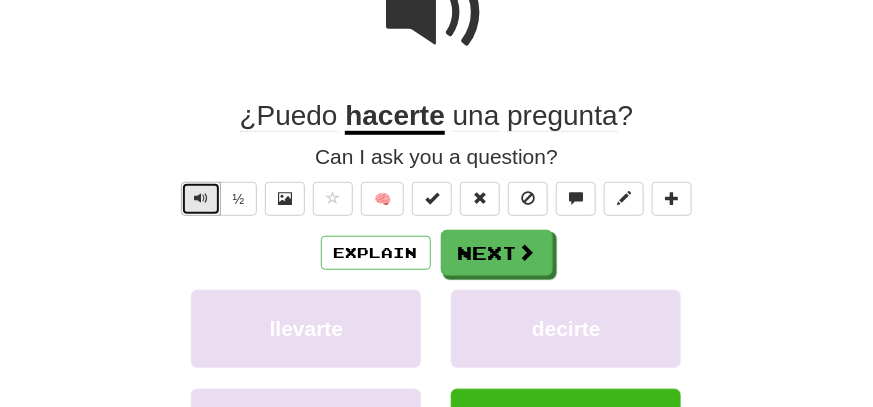 click at bounding box center (201, 198) 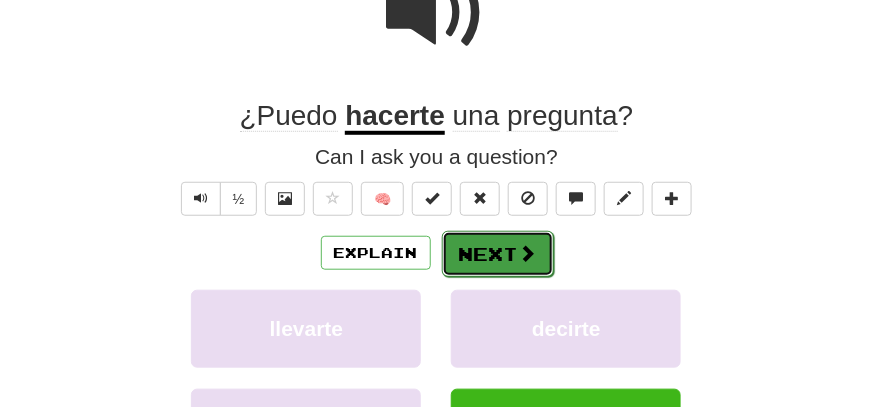 click on "Next" at bounding box center (498, 254) 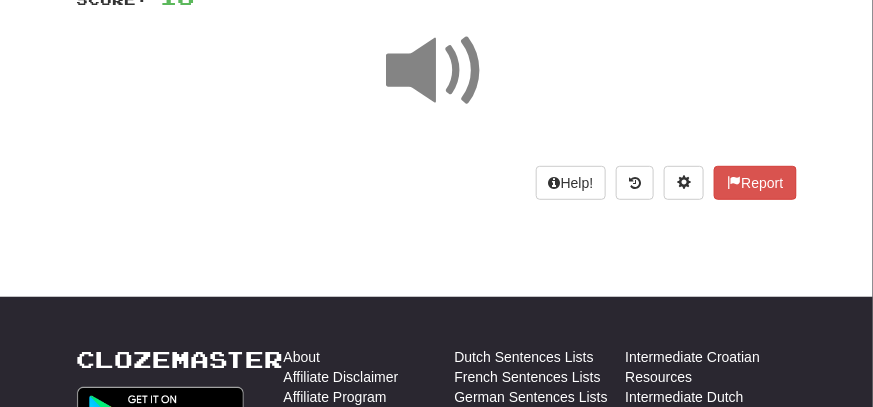 scroll, scrollTop: 125, scrollLeft: 0, axis: vertical 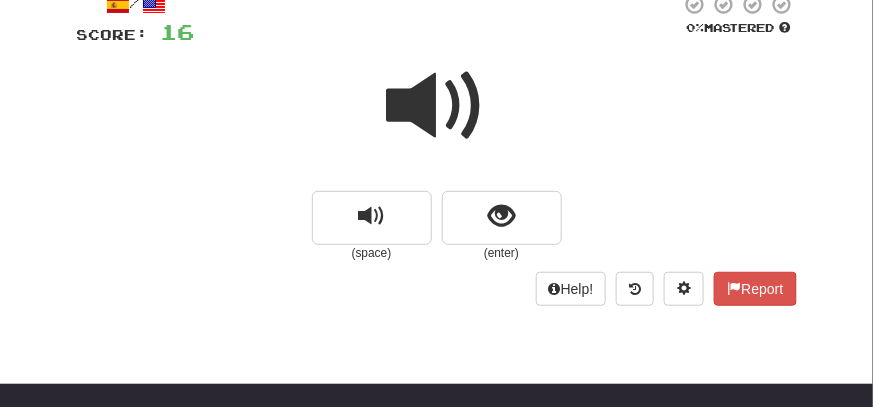 click at bounding box center [437, 106] 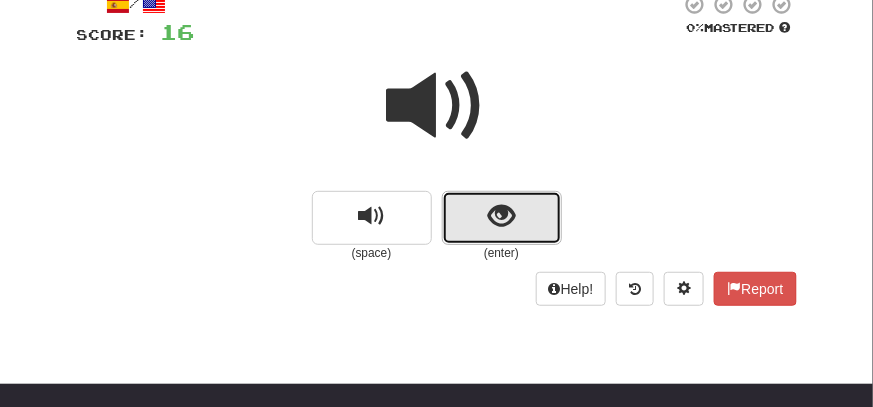 click at bounding box center (502, 218) 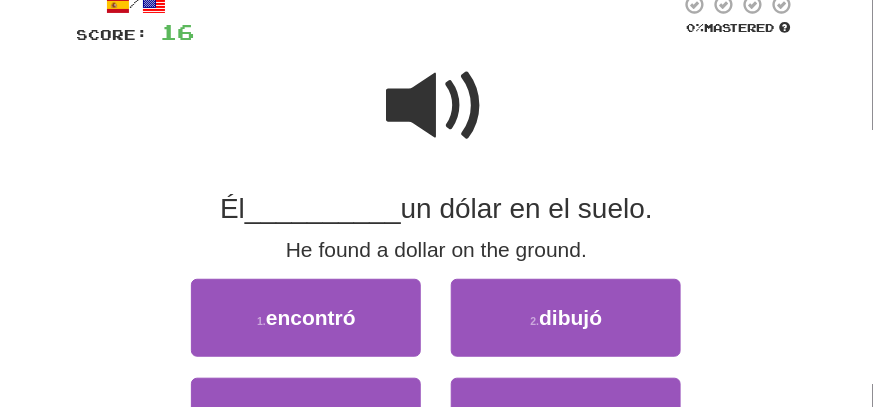 click at bounding box center (437, 106) 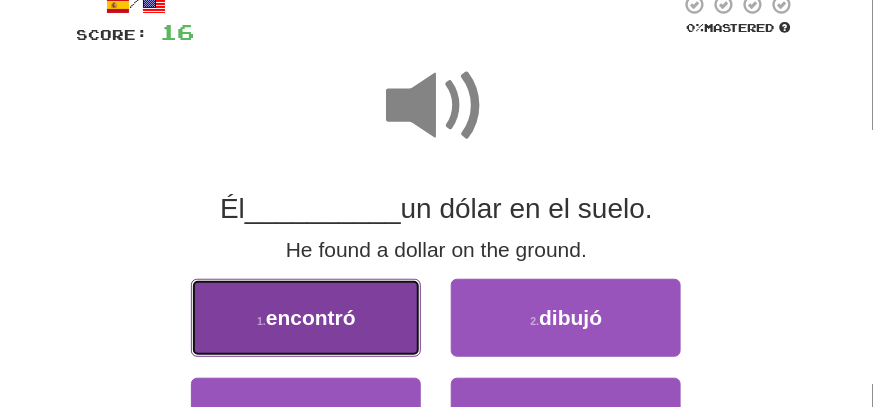 click on "1 .  encontró" at bounding box center [306, 318] 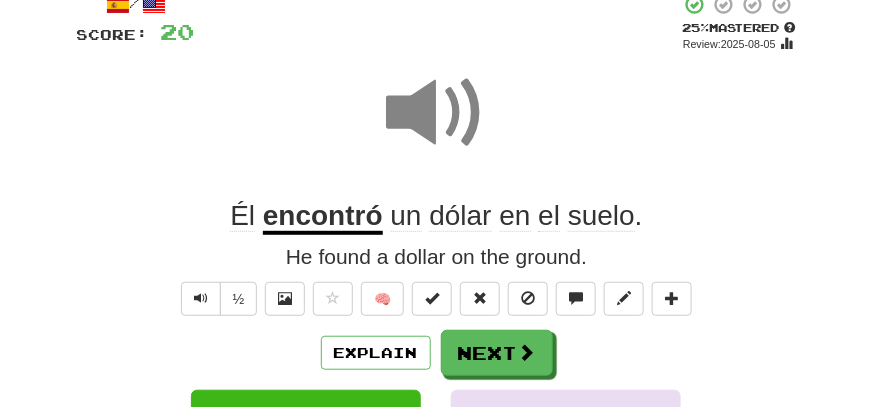 click at bounding box center [437, 126] 